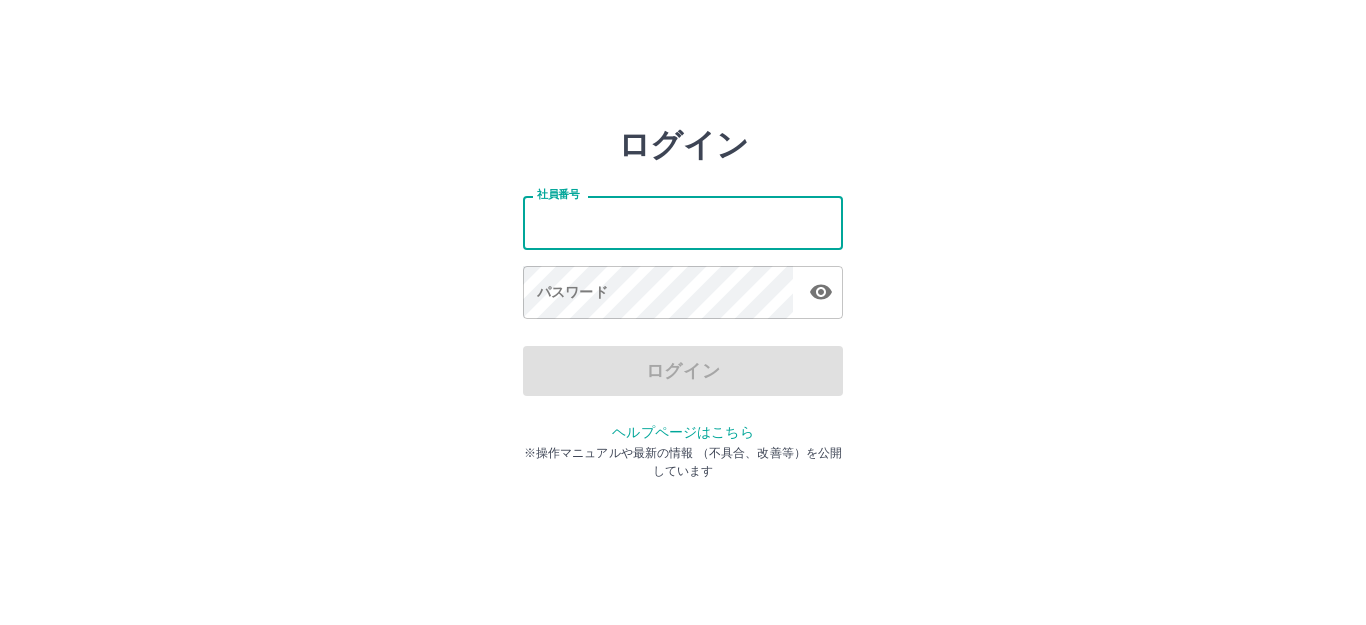 scroll, scrollTop: 0, scrollLeft: 0, axis: both 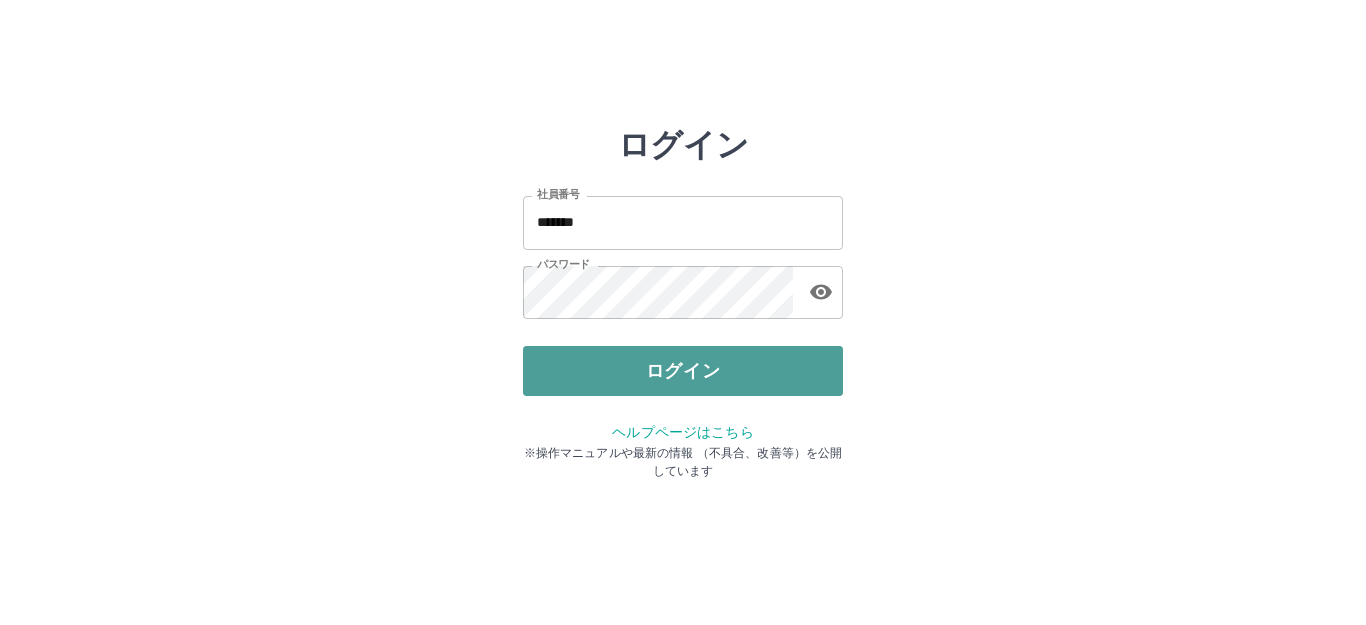 click on "ログイン" at bounding box center (683, 371) 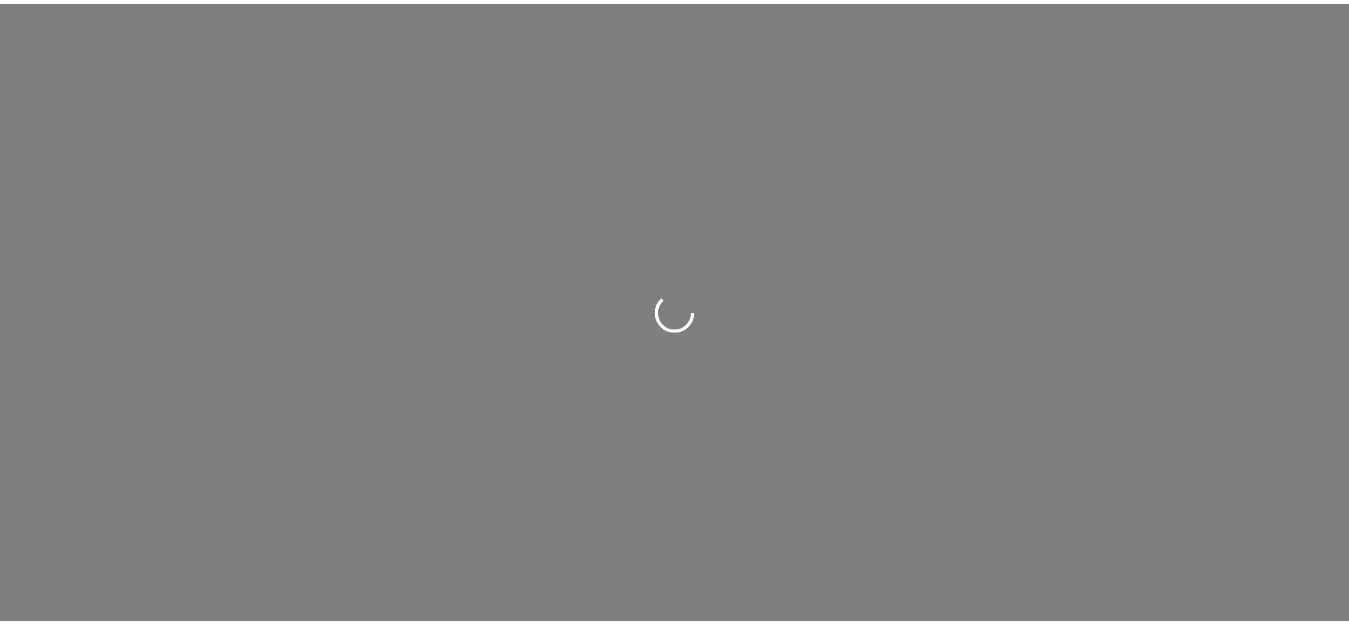 scroll, scrollTop: 0, scrollLeft: 0, axis: both 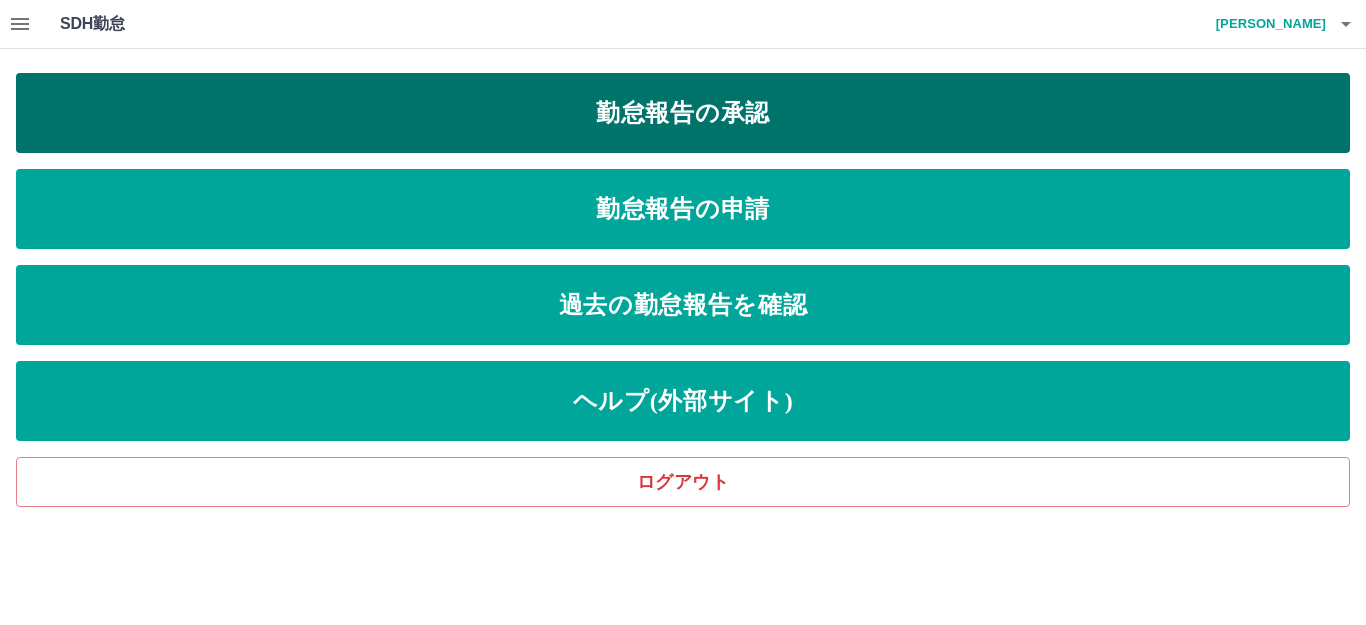 click on "勤怠報告の承認" at bounding box center (683, 113) 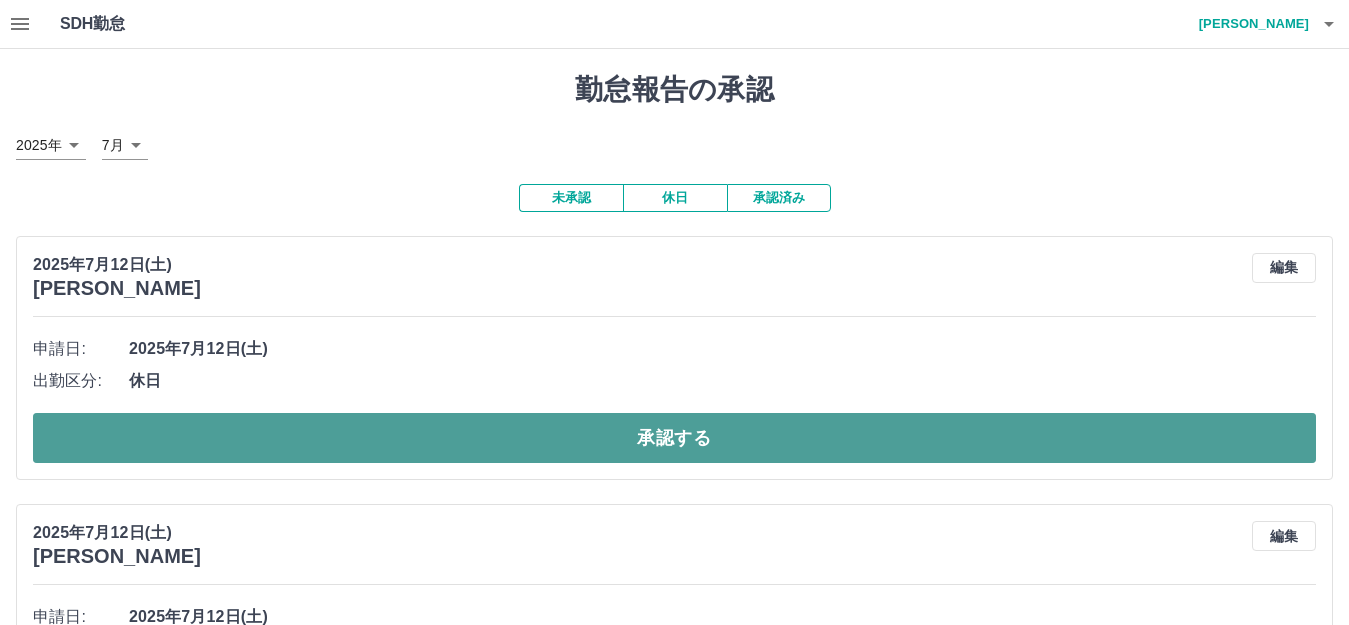 click on "承認する" at bounding box center (674, 438) 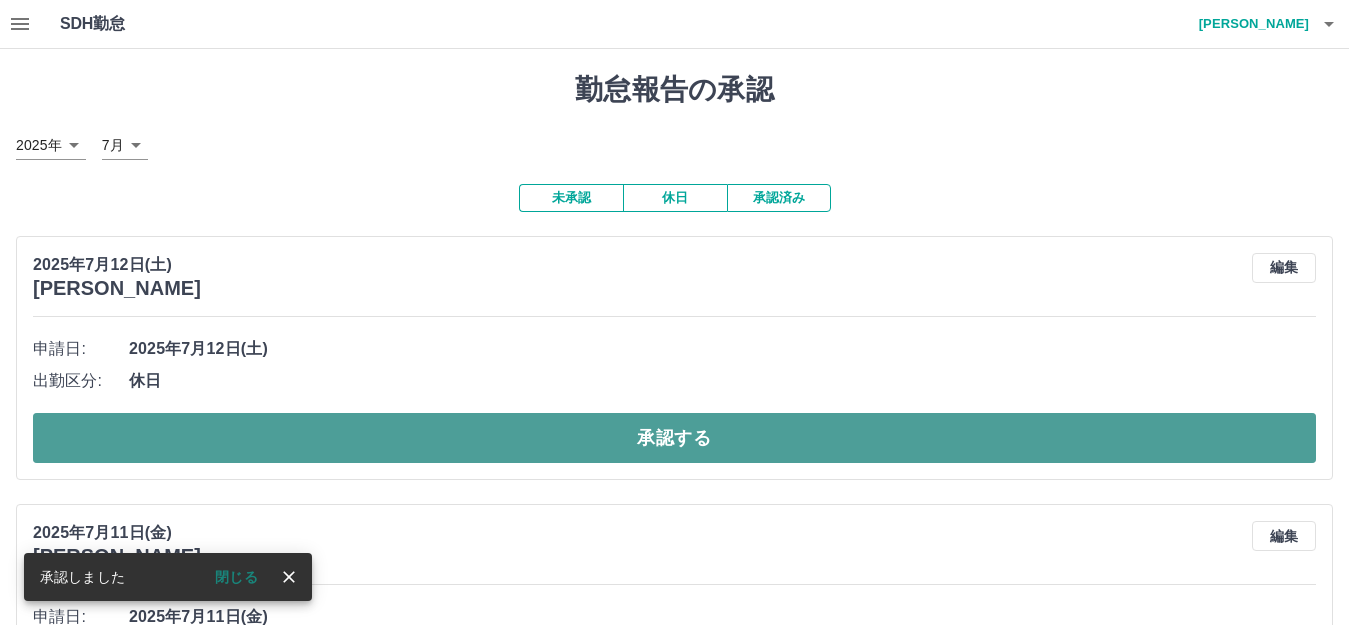 drag, startPoint x: 400, startPoint y: 423, endPoint x: 403, endPoint y: 446, distance: 23.194826 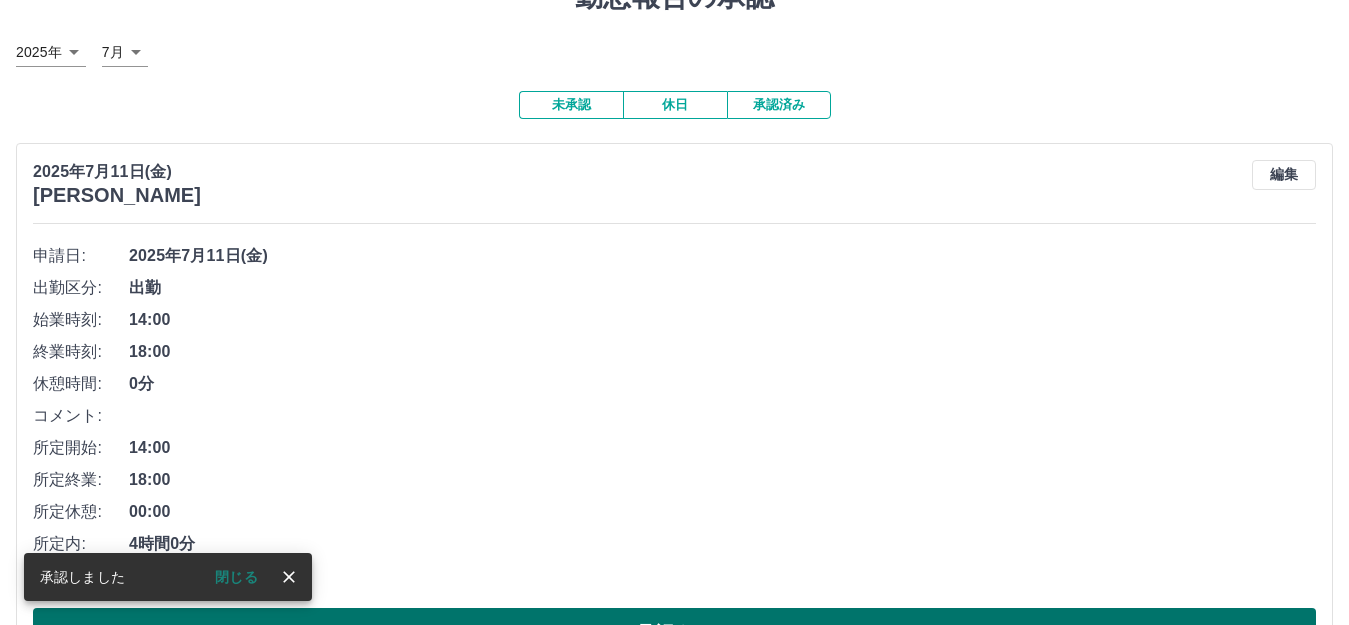 scroll, scrollTop: 300, scrollLeft: 0, axis: vertical 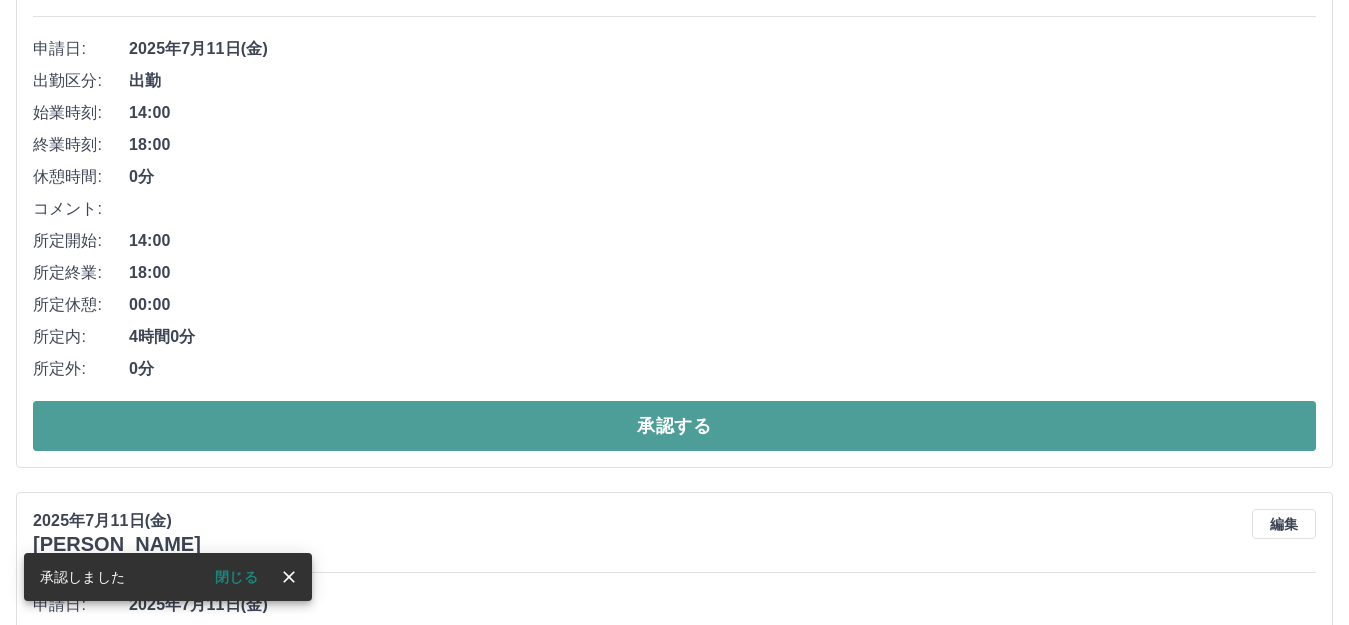 click on "承認する" at bounding box center (674, 426) 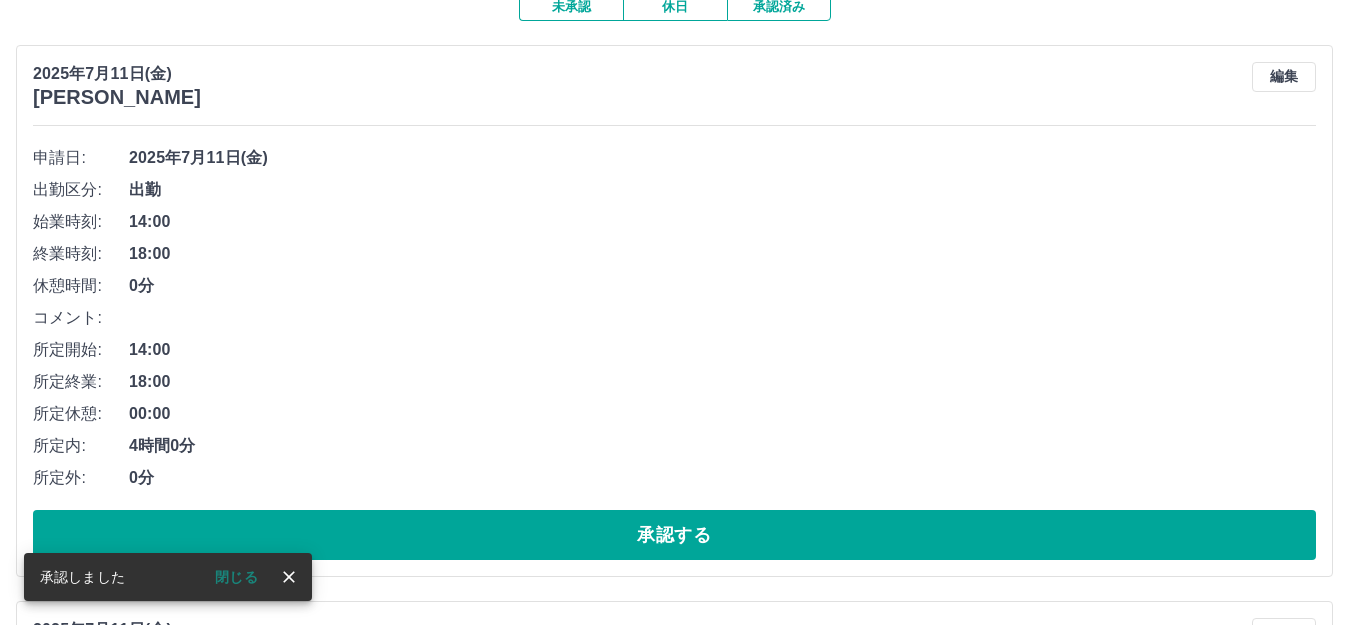 scroll, scrollTop: 200, scrollLeft: 0, axis: vertical 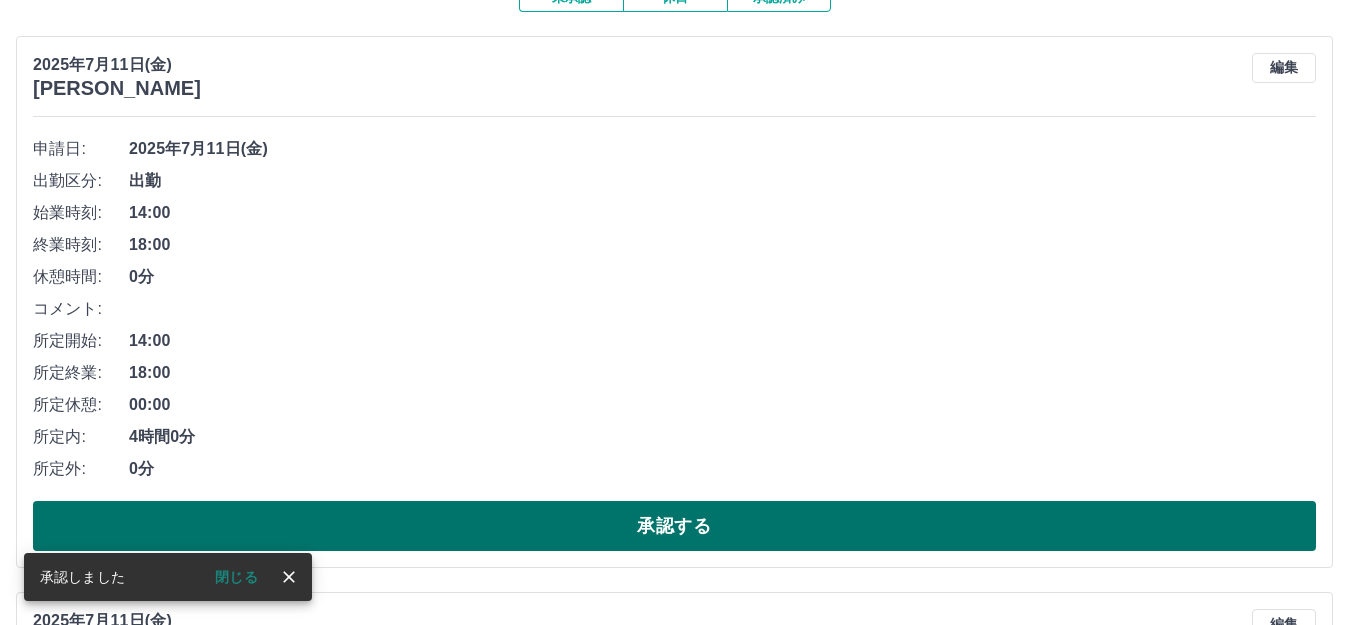 click on "承認する" at bounding box center [674, 526] 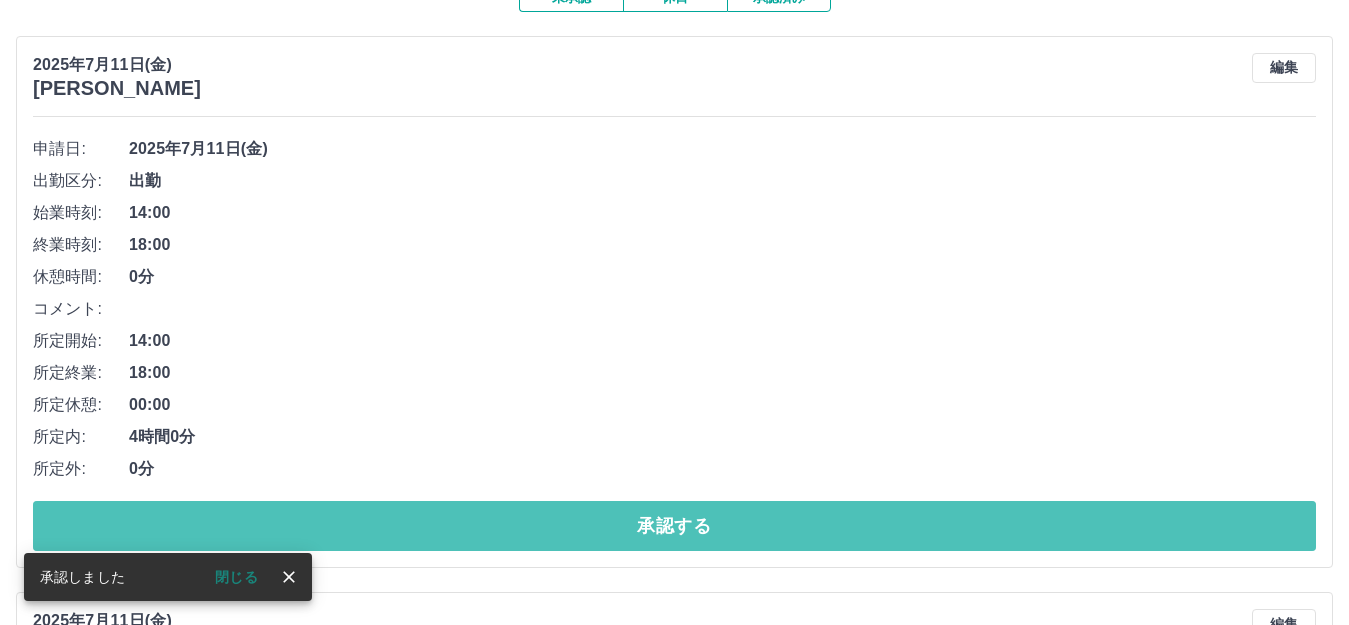click on "承認する" at bounding box center (674, 526) 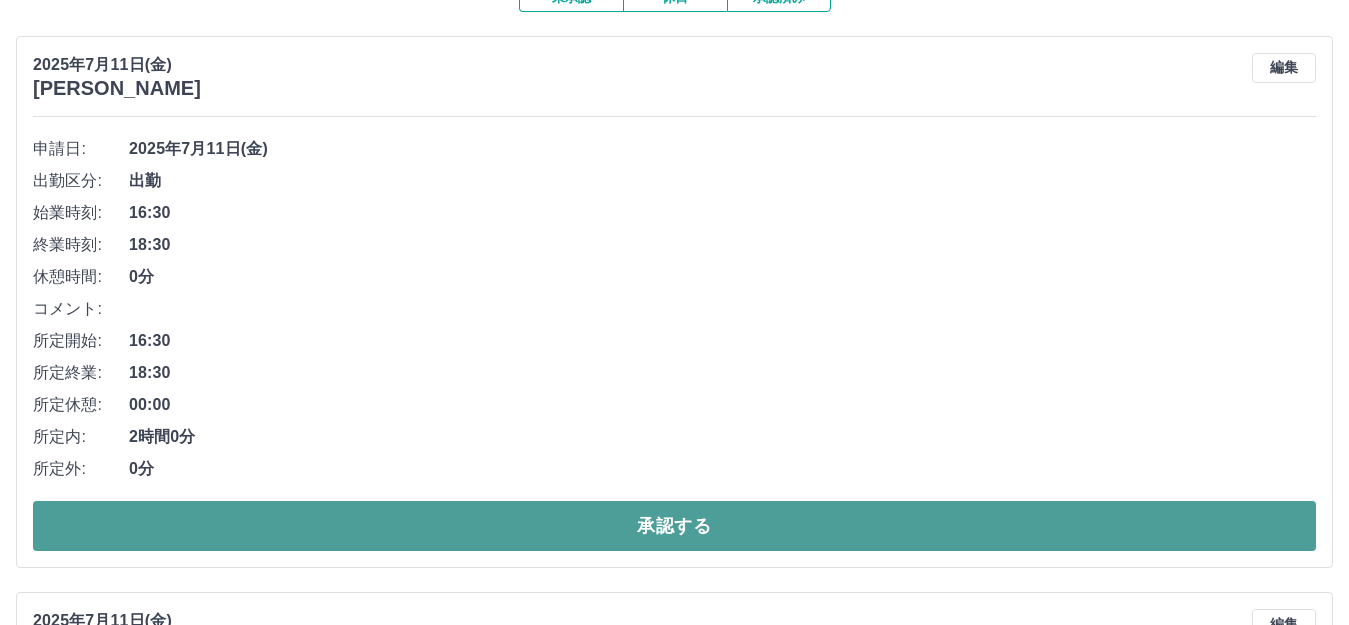 click on "承認する" at bounding box center (674, 526) 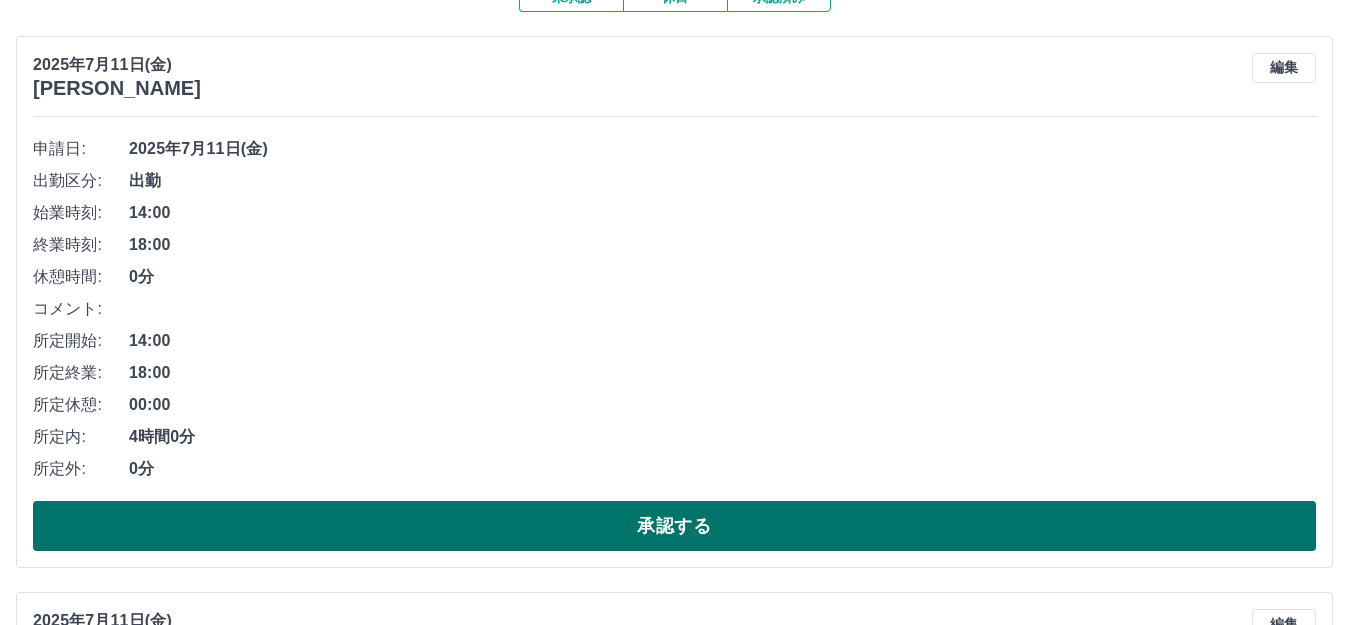 click on "承認する" at bounding box center [674, 526] 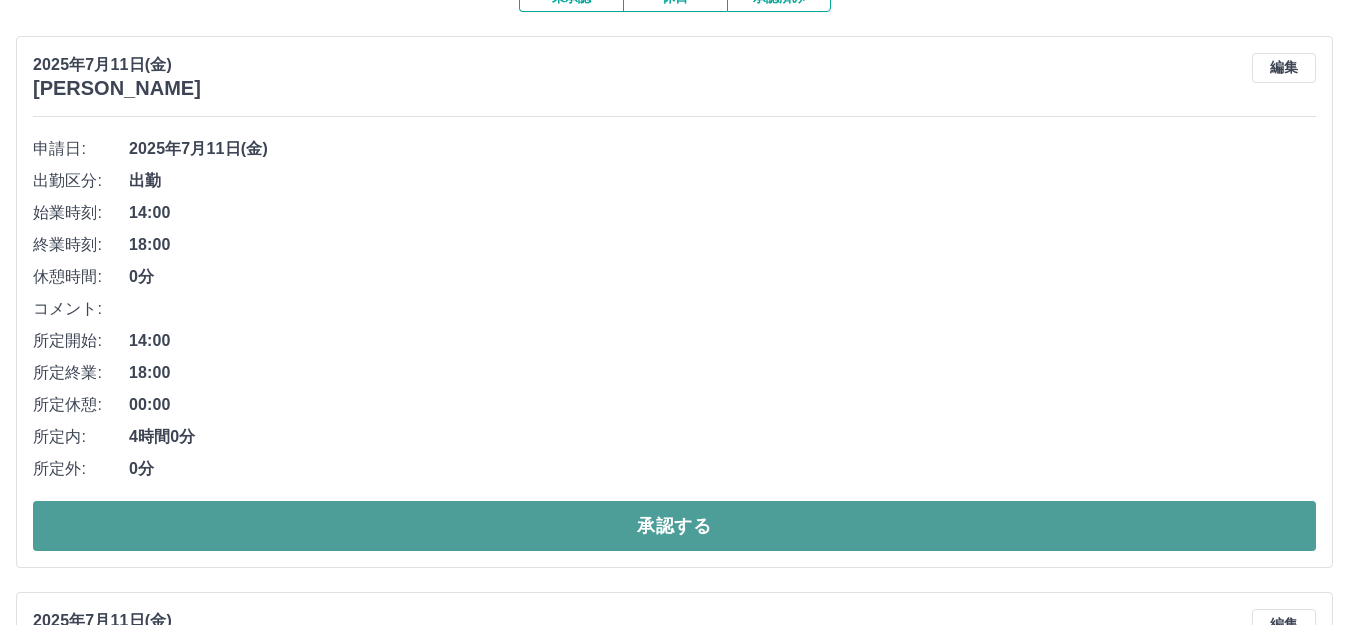 click on "承認する" at bounding box center [674, 526] 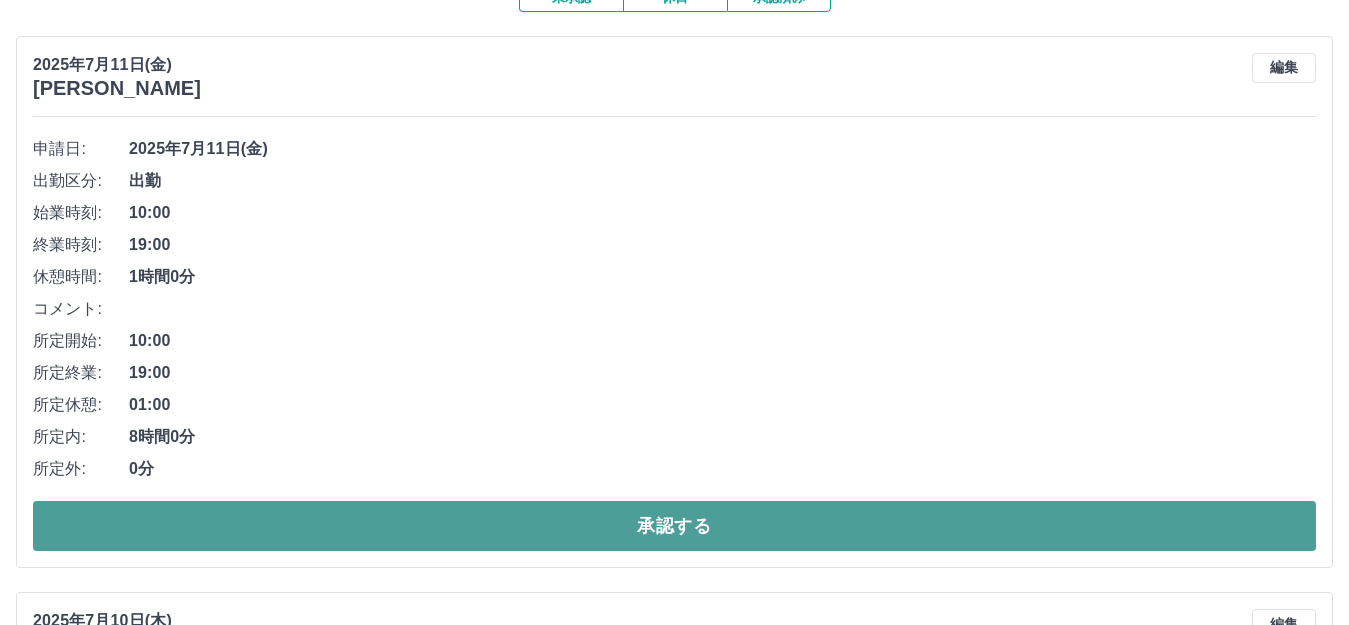 click on "承認する" at bounding box center (674, 526) 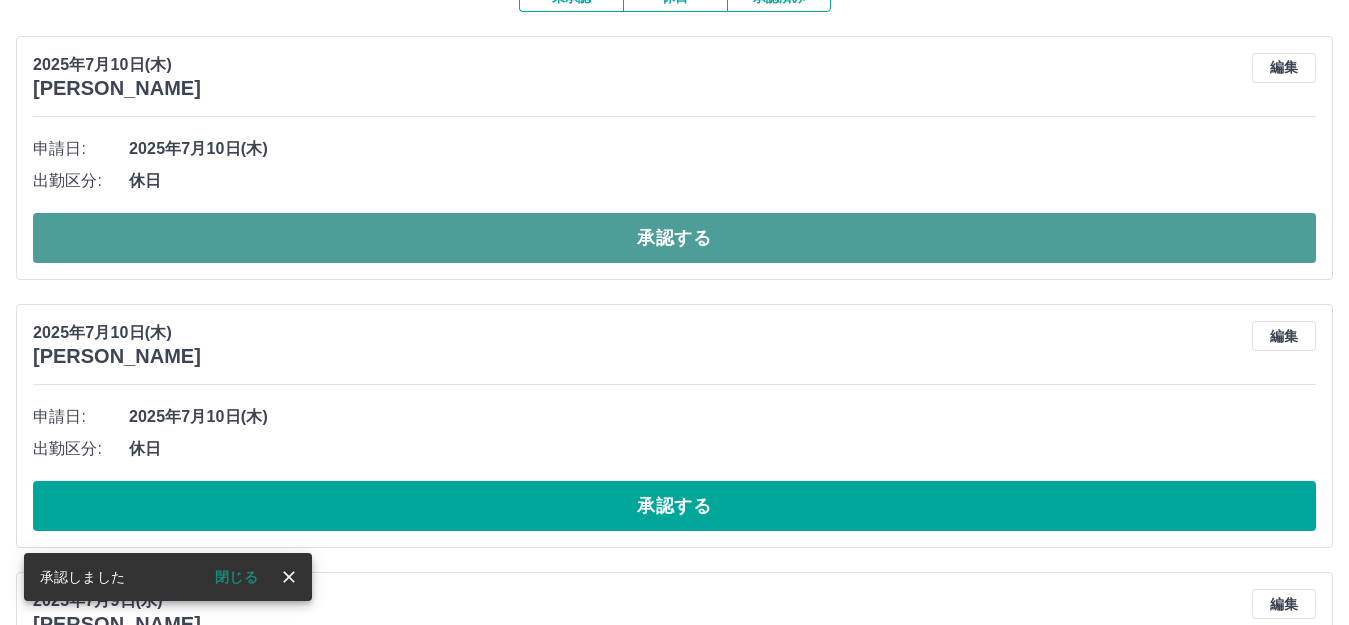 click on "承認する" at bounding box center (674, 238) 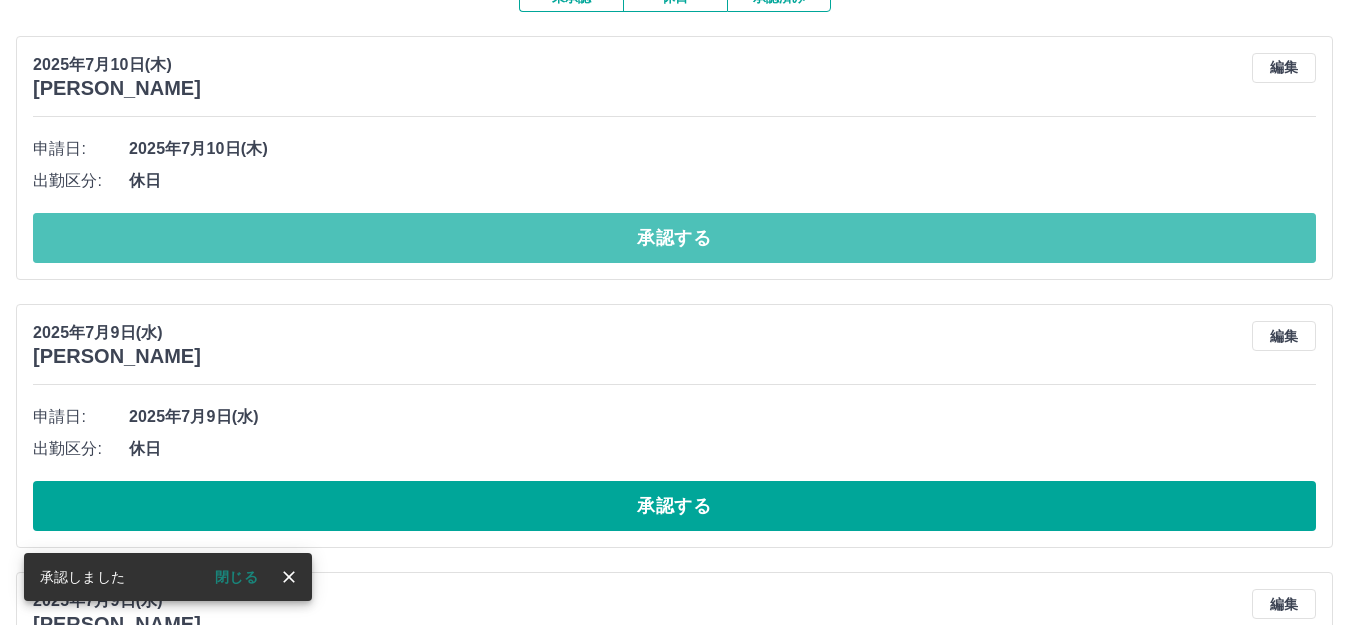 click on "承認する" at bounding box center (674, 238) 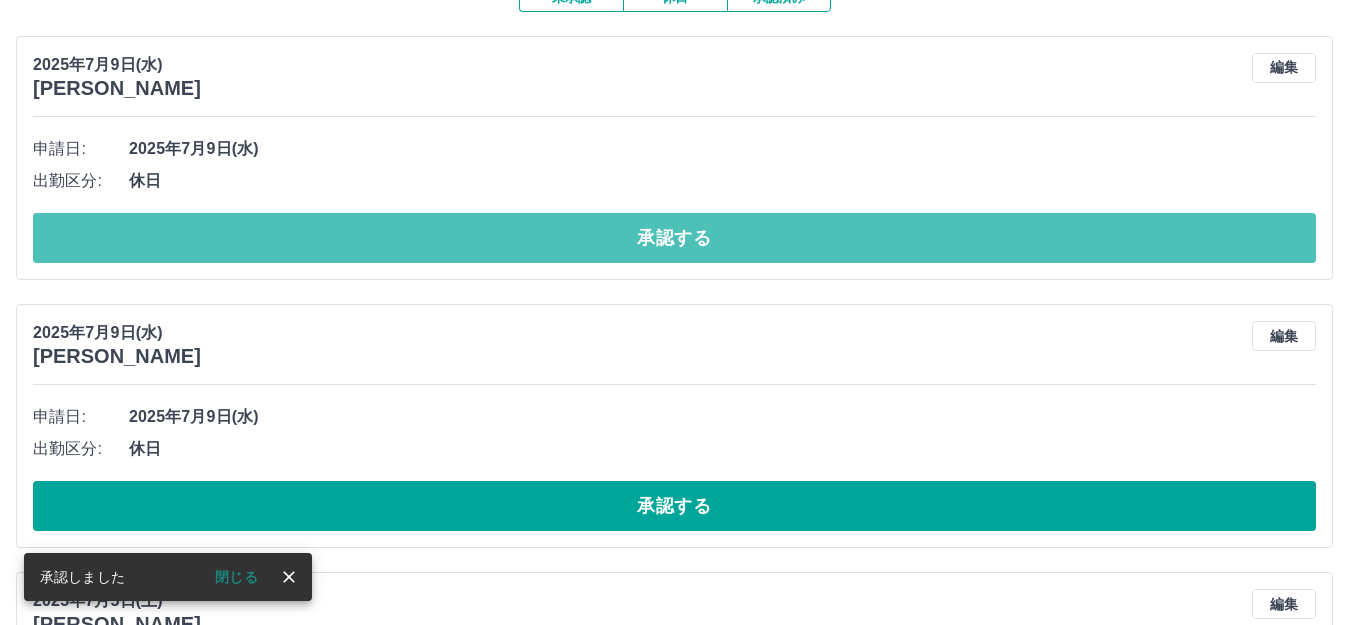 click on "承認する" at bounding box center [674, 238] 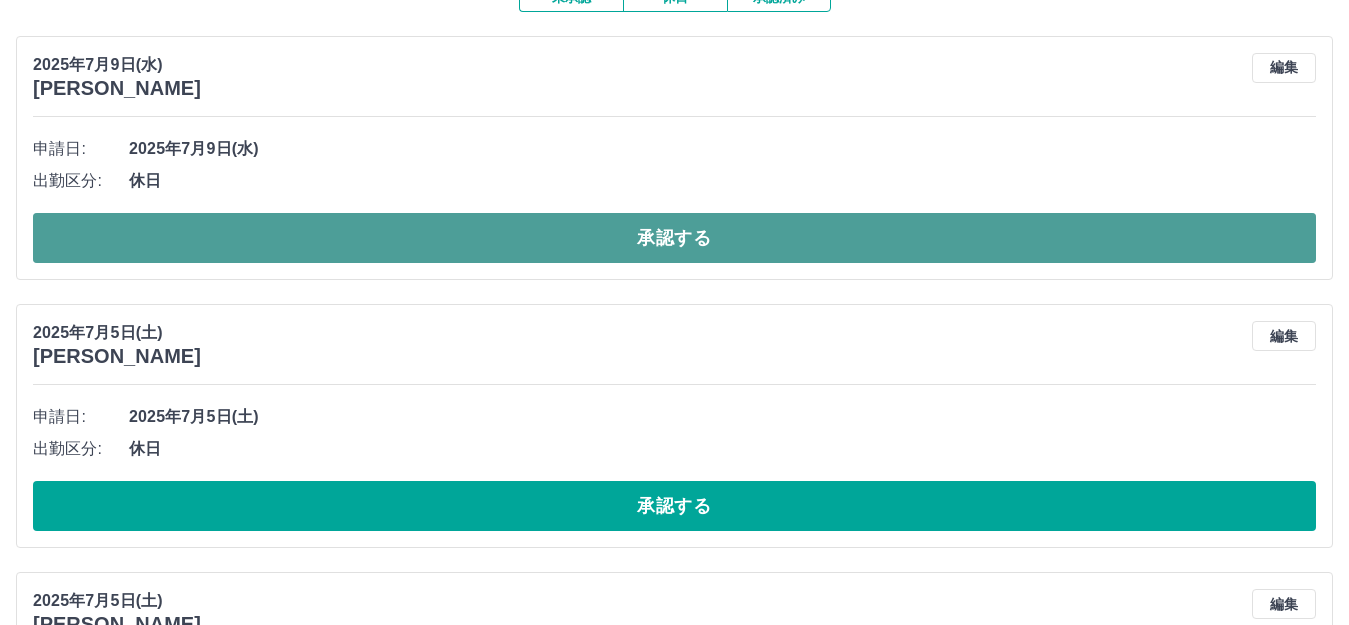 click on "承認する" at bounding box center (674, 238) 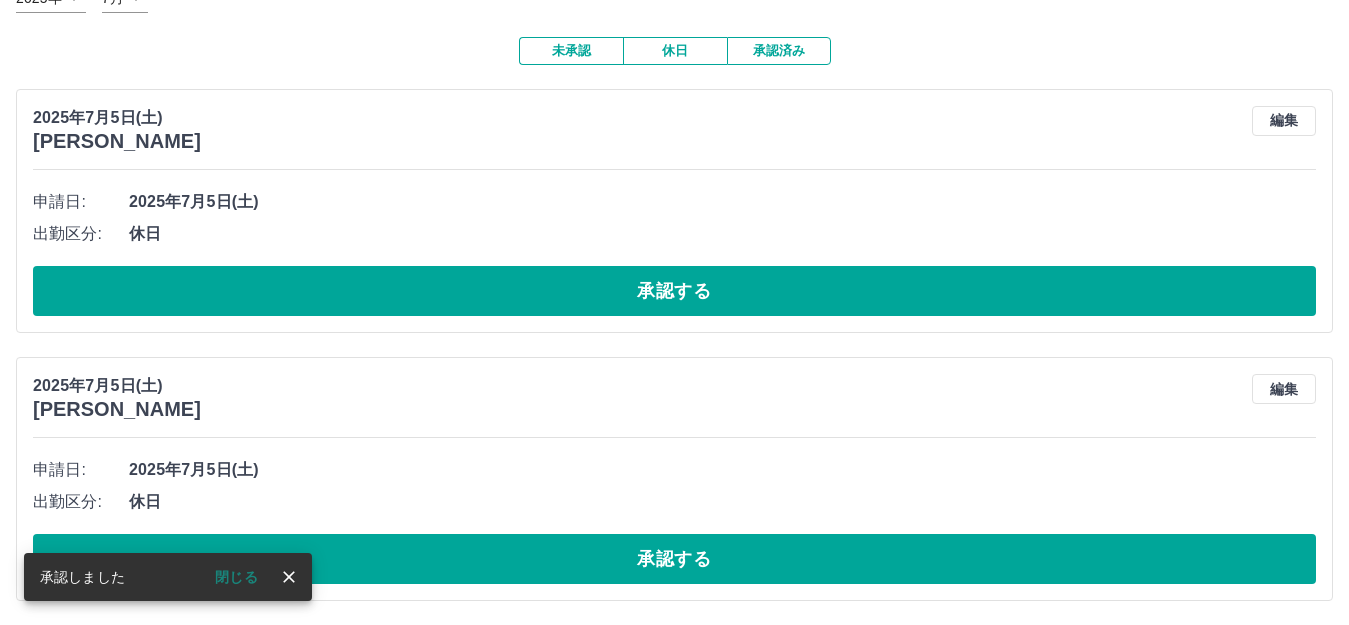 scroll, scrollTop: 149, scrollLeft: 0, axis: vertical 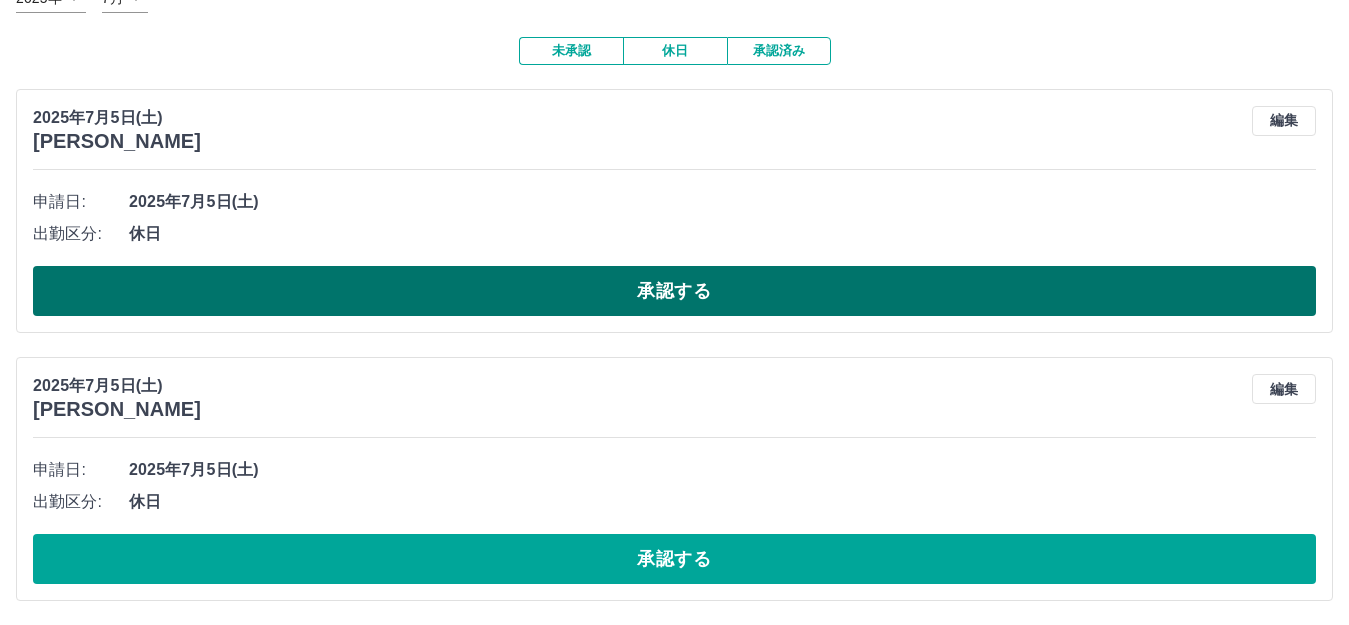 click on "承認する" at bounding box center (674, 291) 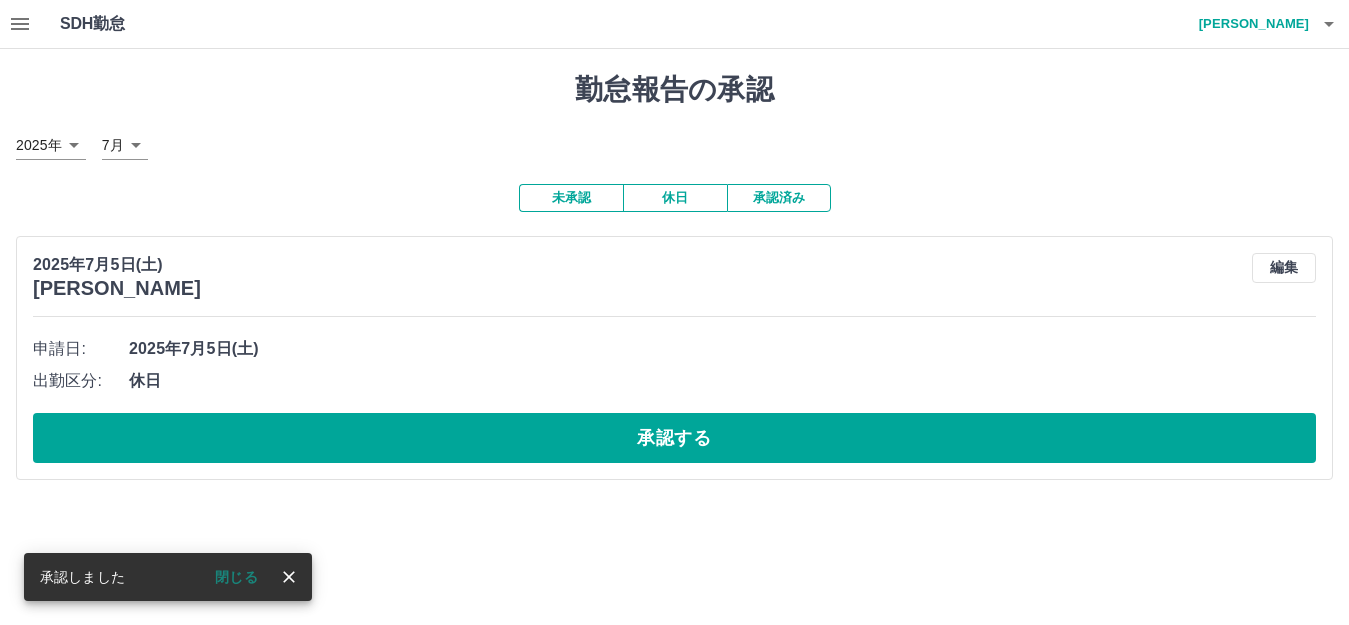 scroll, scrollTop: 0, scrollLeft: 0, axis: both 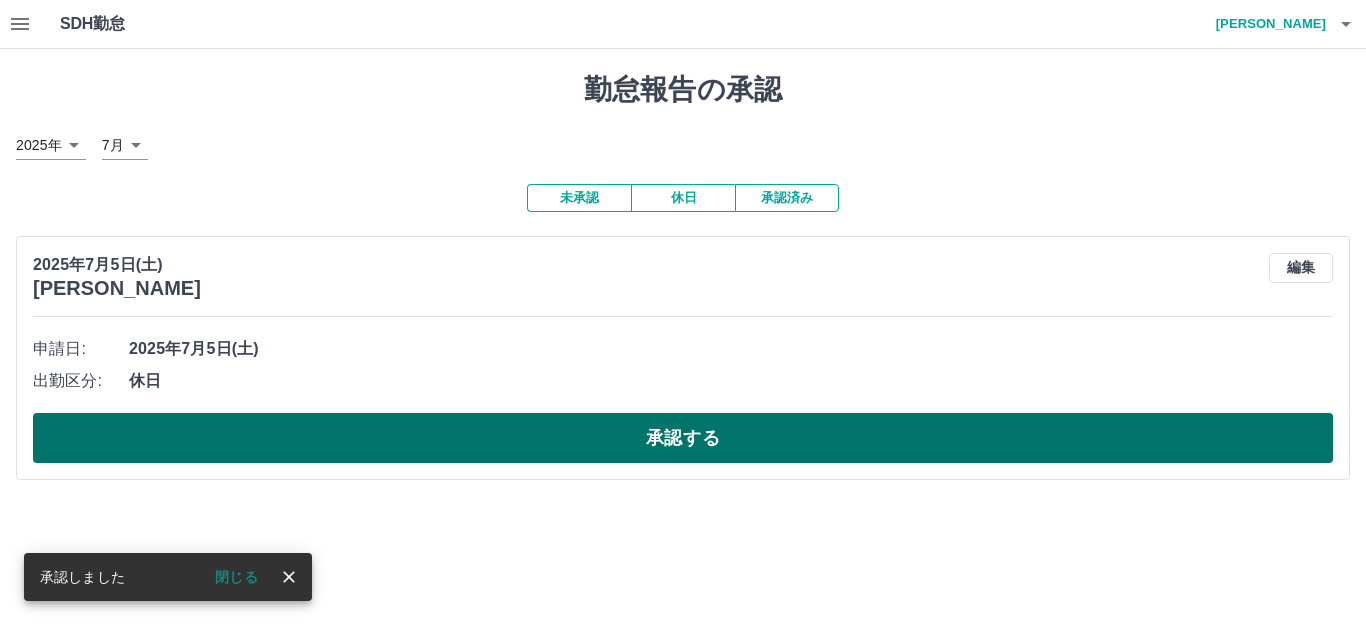 click on "承認する" at bounding box center [683, 438] 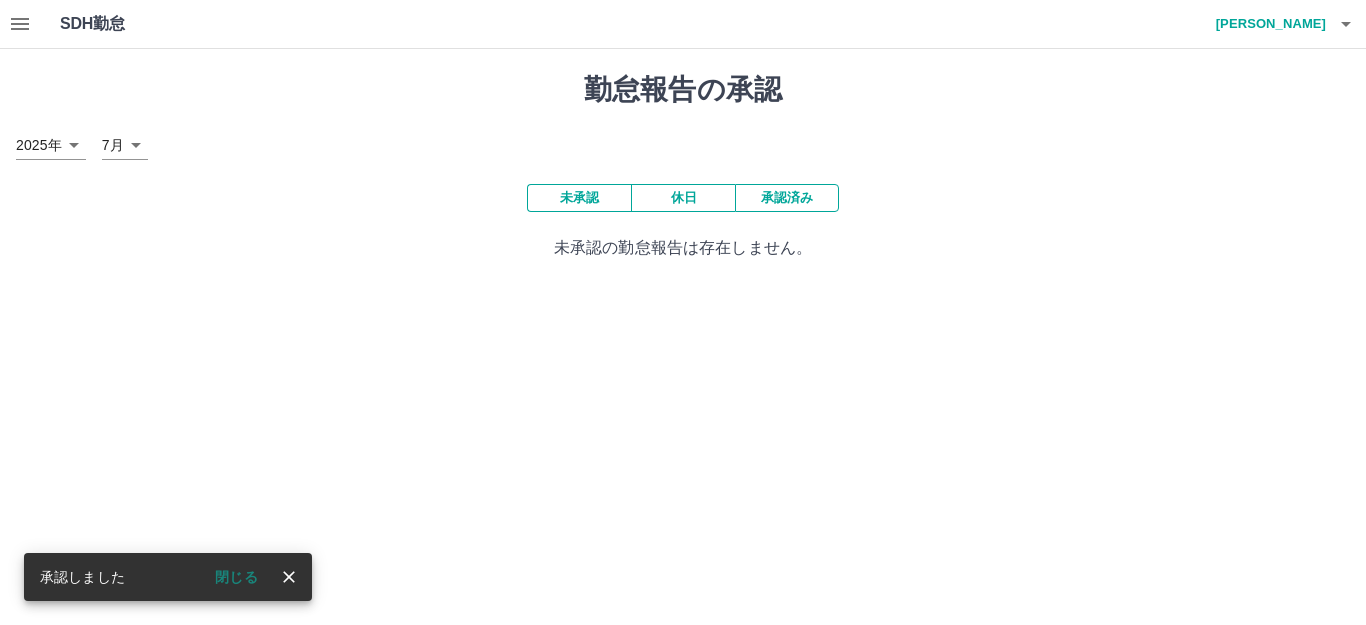 click 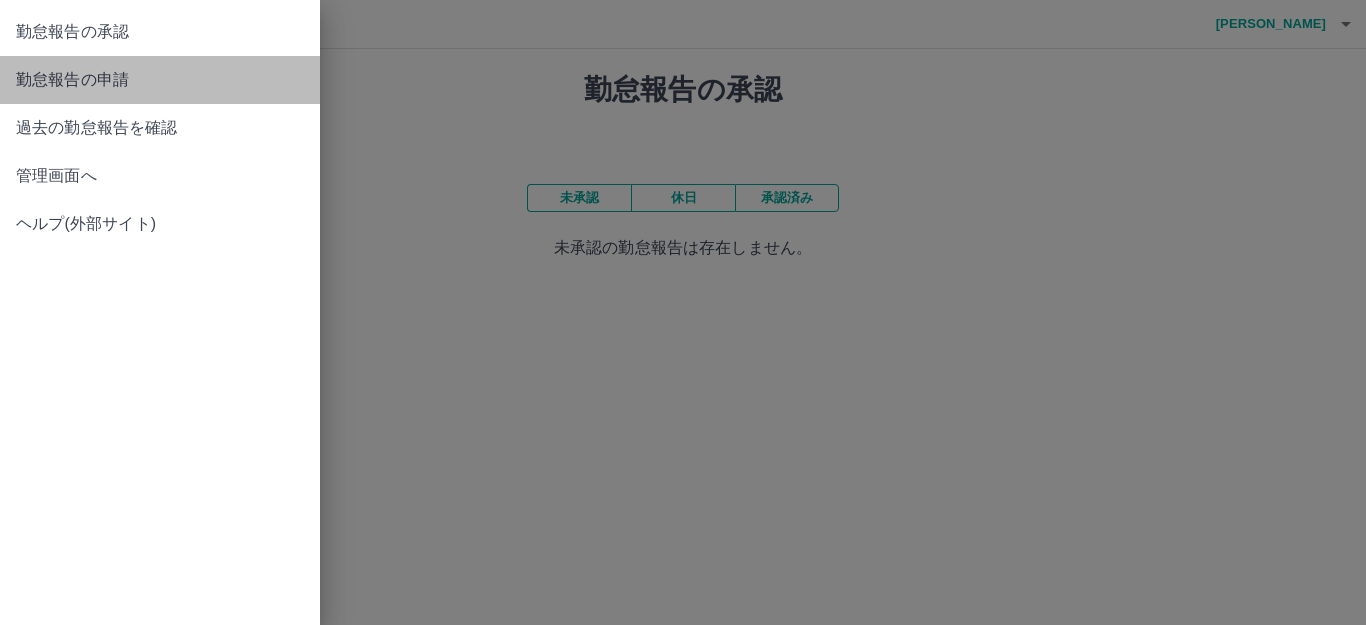 click on "勤怠報告の申請" at bounding box center [160, 80] 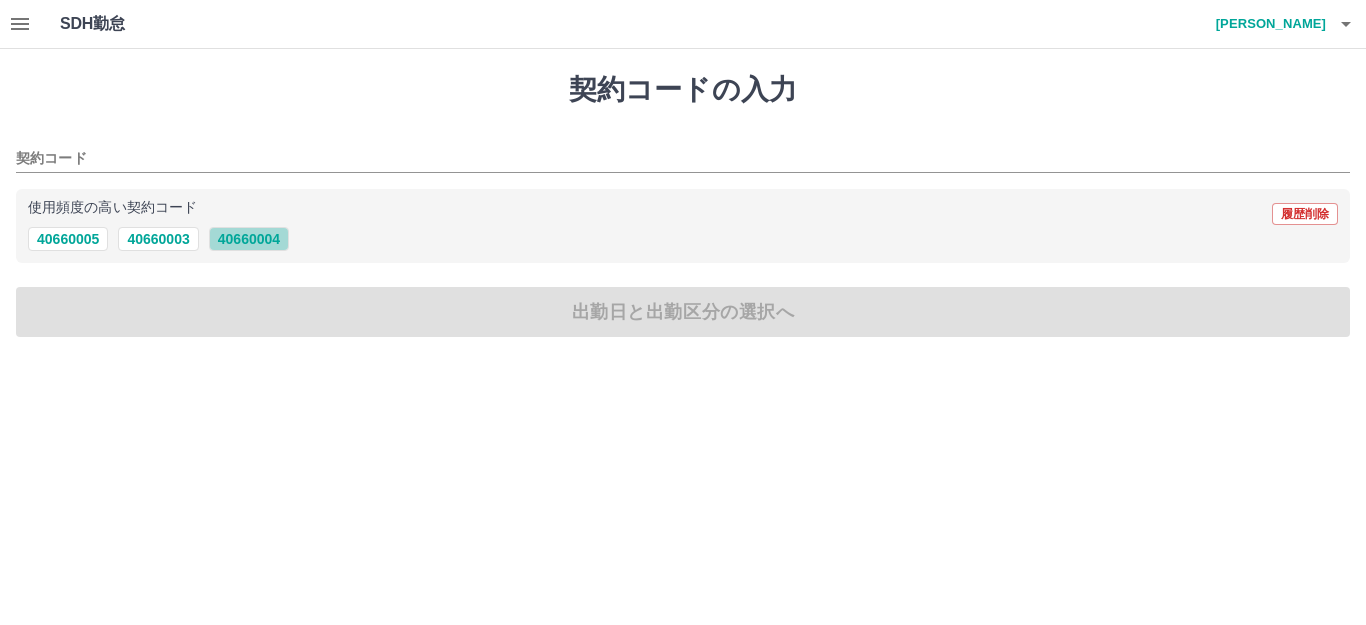 click on "40660004" at bounding box center [249, 239] 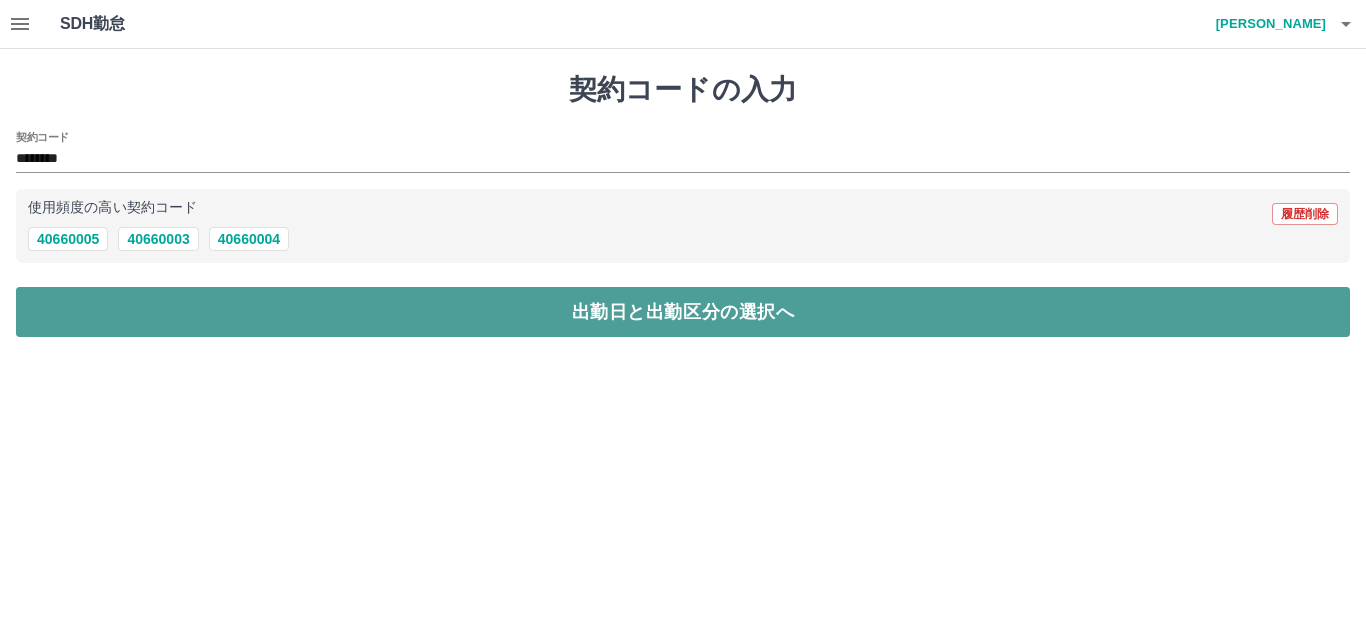 click on "出勤日と出勤区分の選択へ" at bounding box center (683, 312) 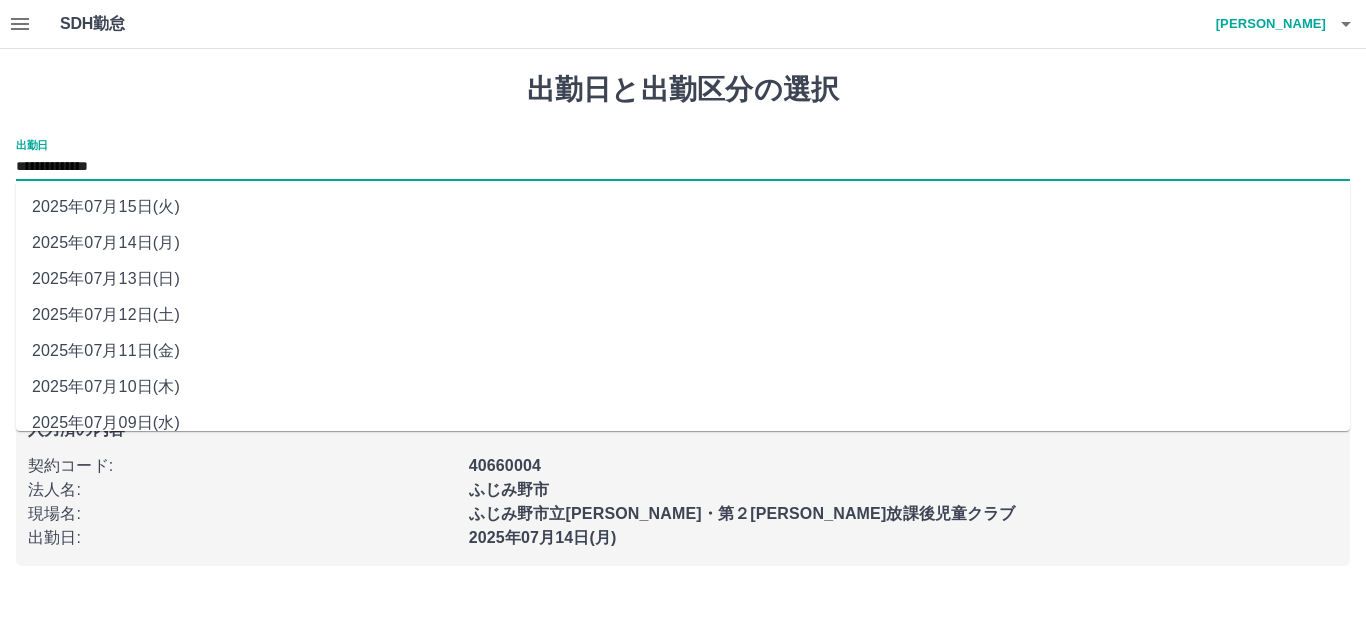 click on "**********" at bounding box center (683, 167) 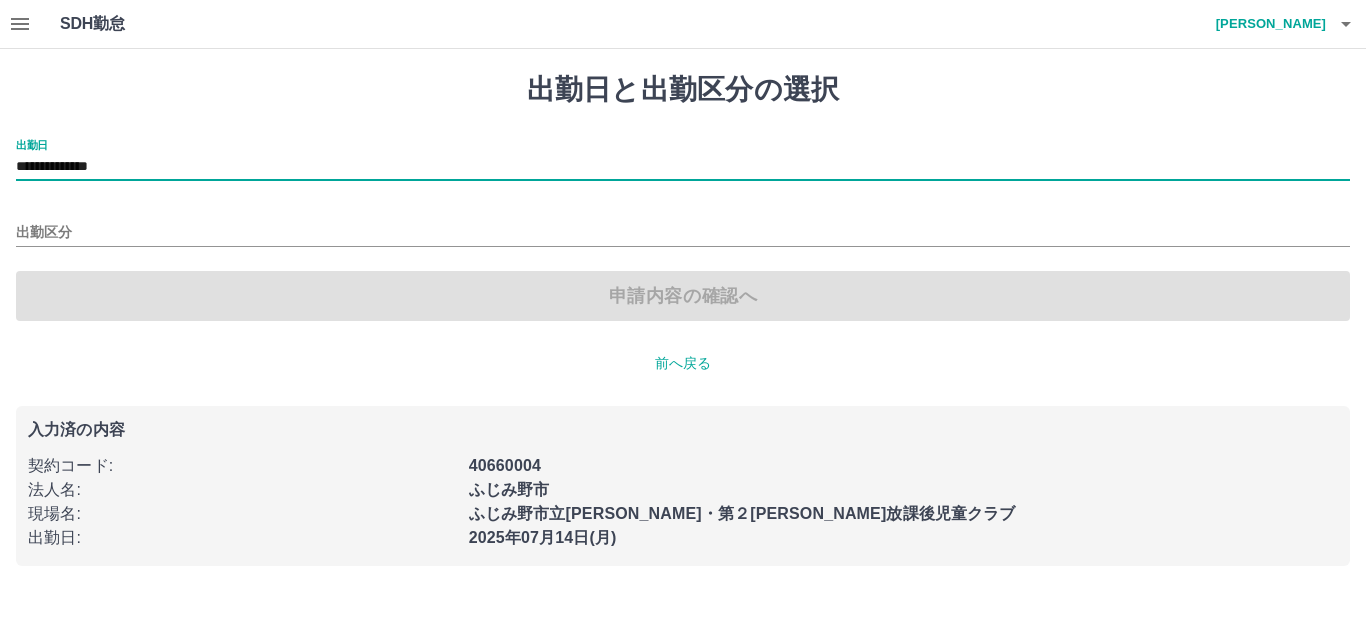 click on "**********" at bounding box center (683, 167) 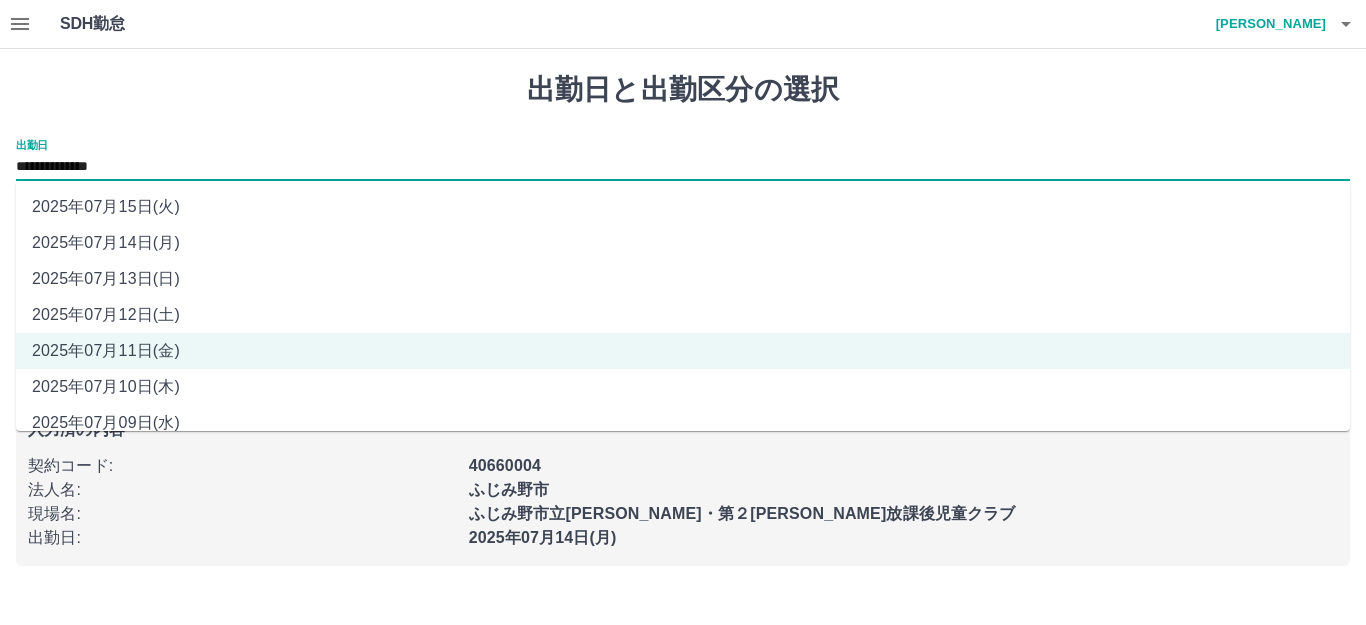 click on "2025年07月10日(木)" at bounding box center [683, 387] 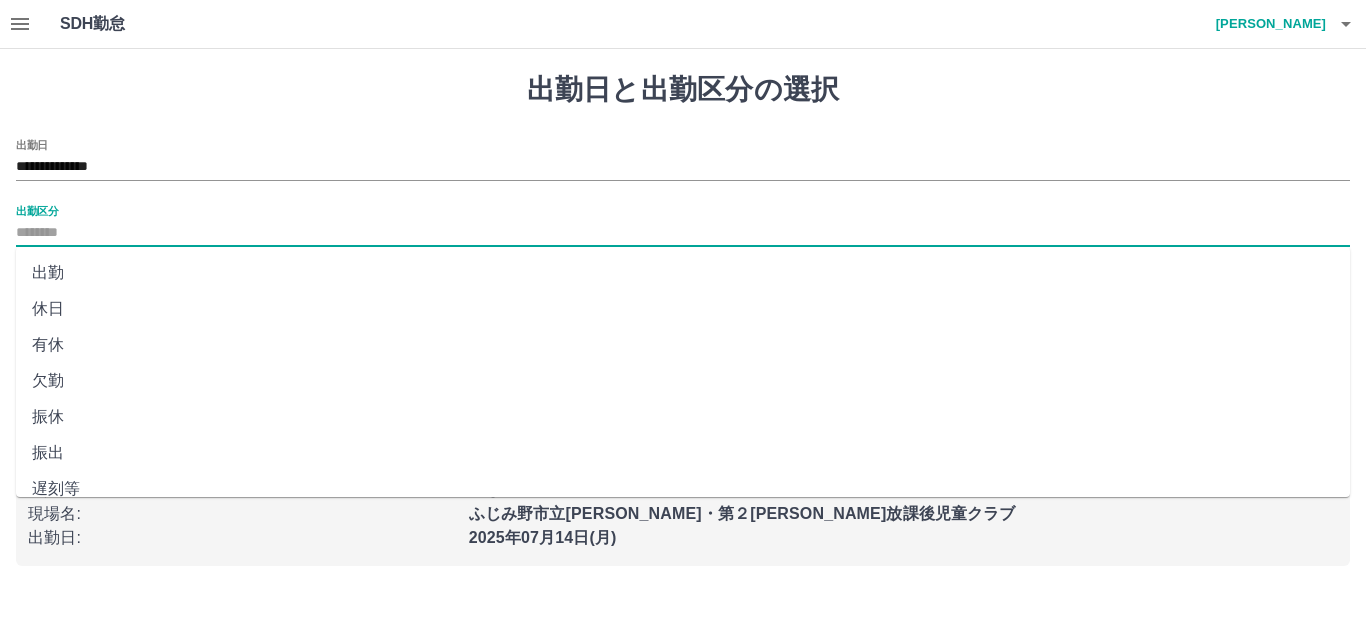 click on "出勤区分" at bounding box center (683, 233) 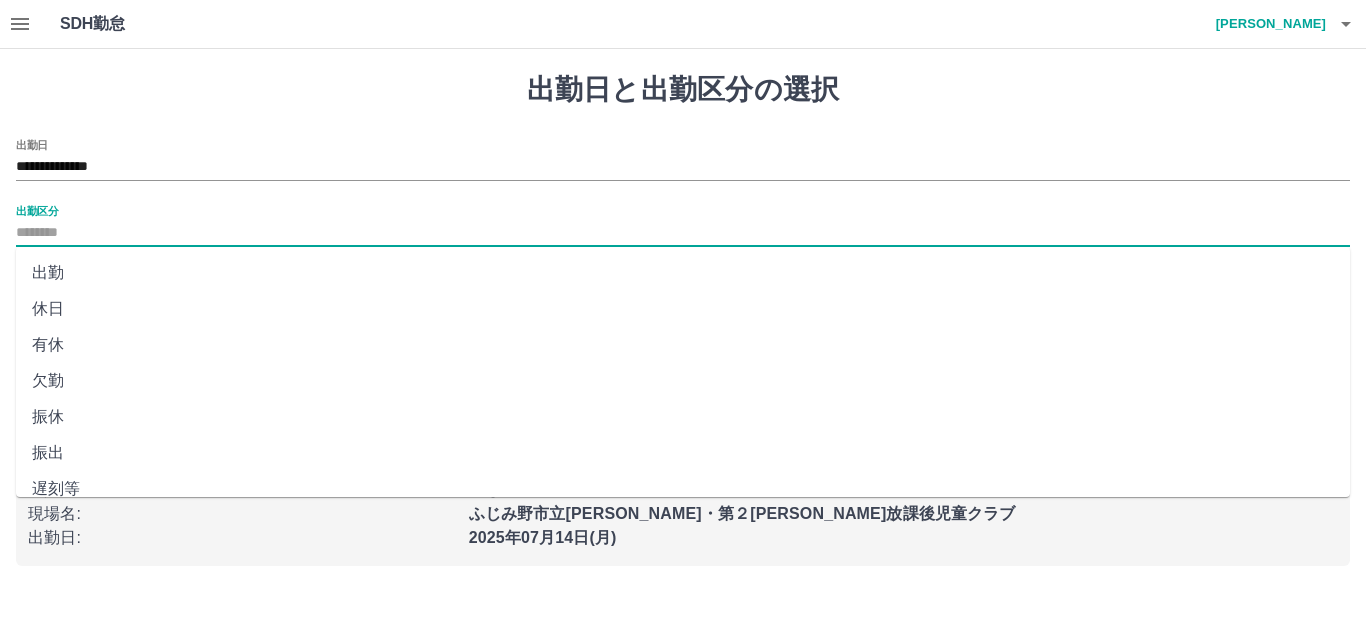 click on "出勤" at bounding box center (683, 273) 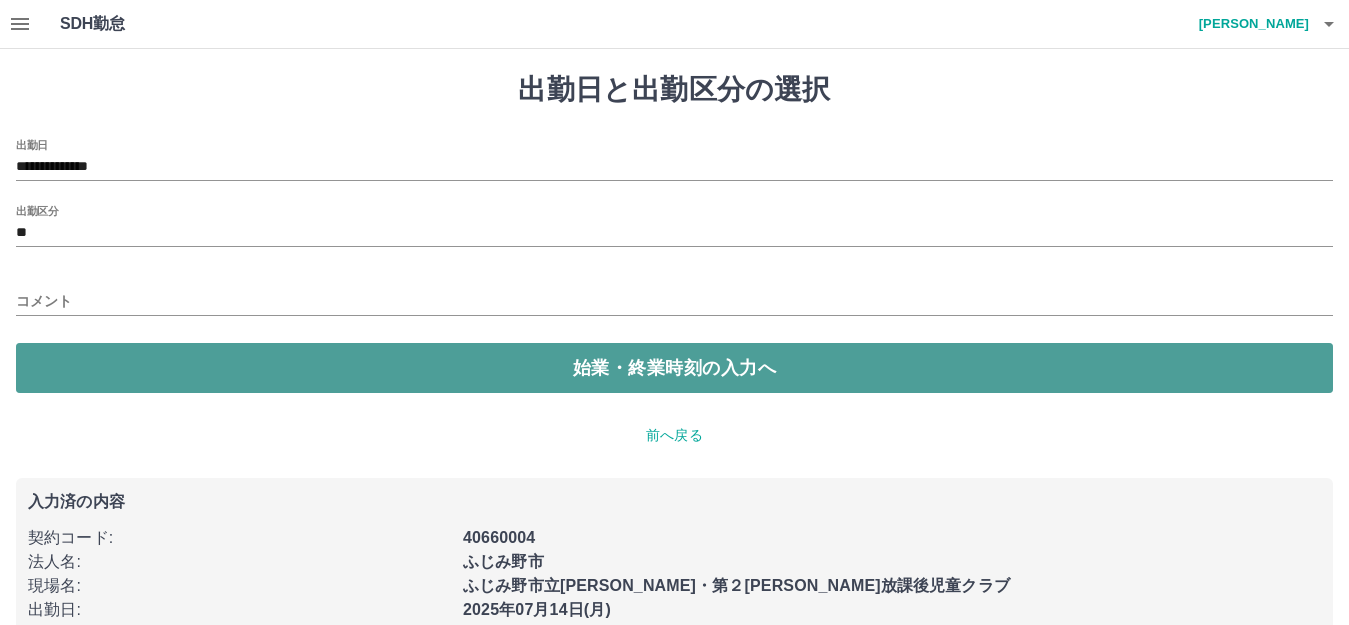 click on "始業・終業時刻の入力へ" at bounding box center (674, 368) 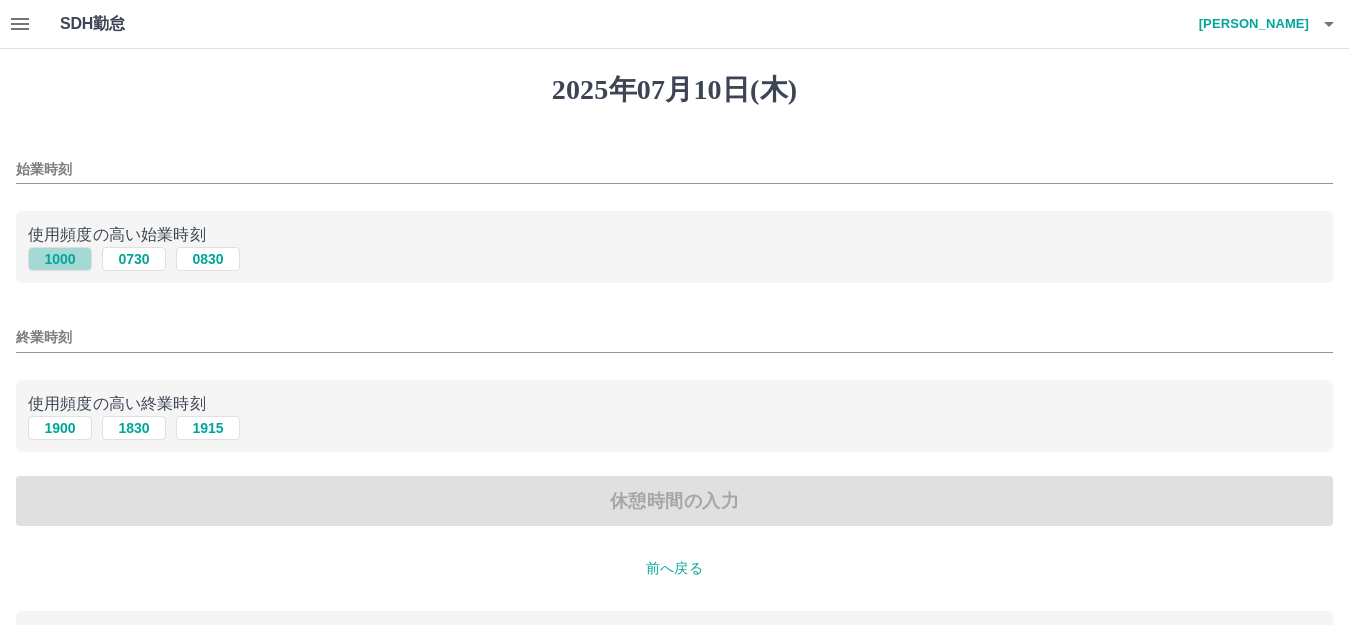 click on "1000" at bounding box center (60, 259) 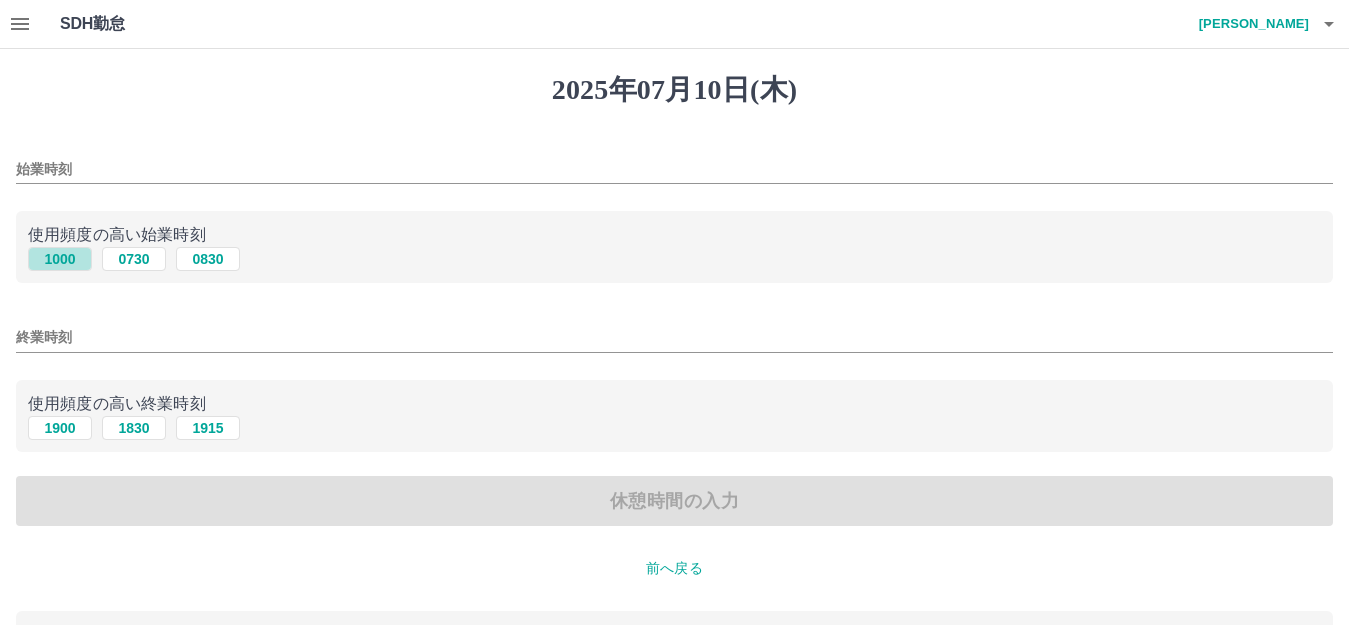 type on "****" 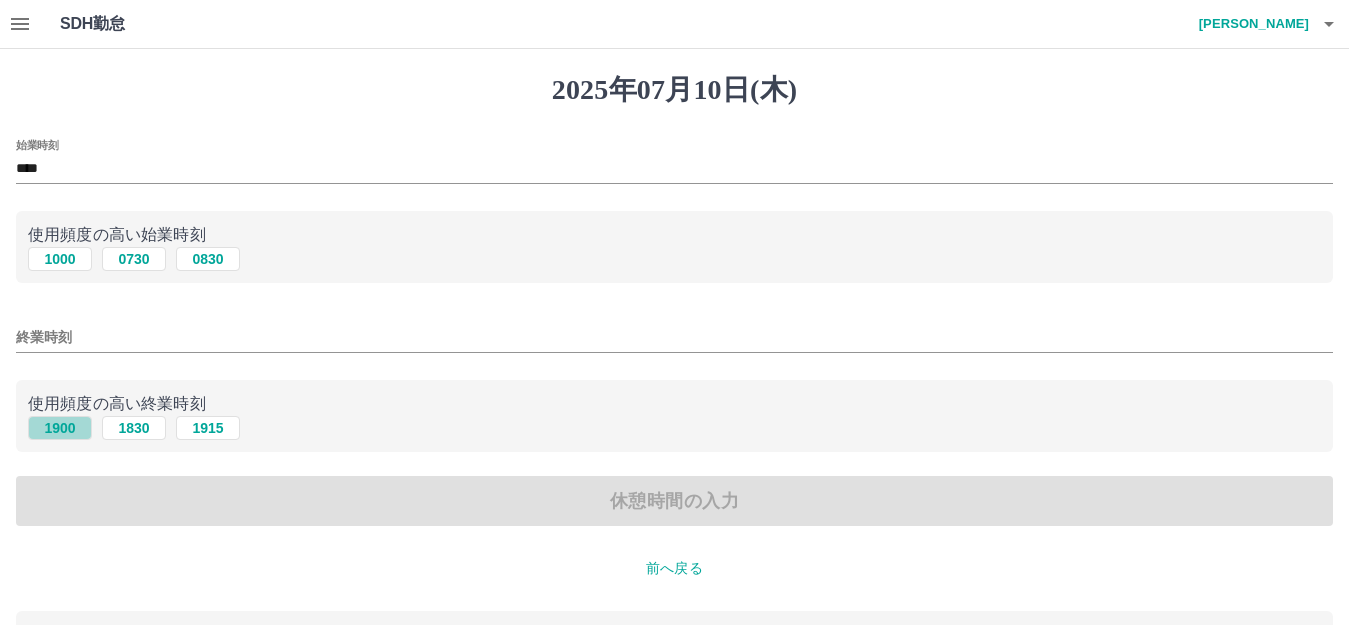 click on "1900" at bounding box center [60, 428] 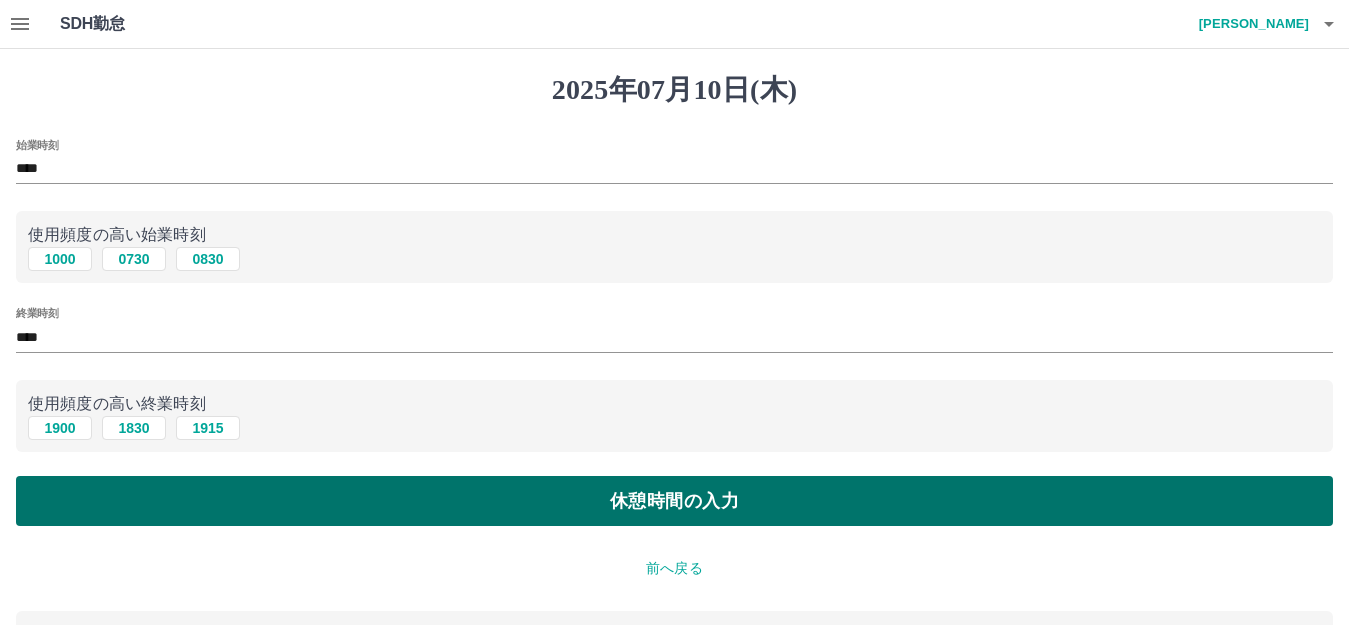 click on "休憩時間の入力" at bounding box center (674, 501) 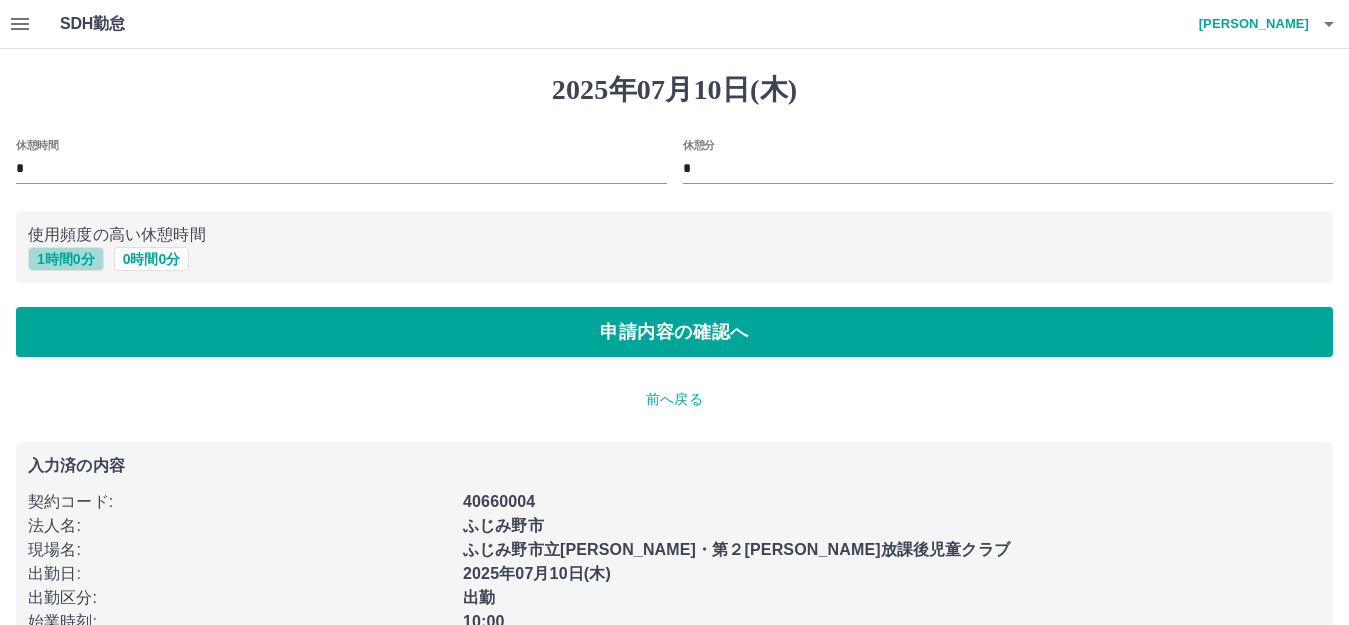 click on "1 時間 0 分" at bounding box center (66, 259) 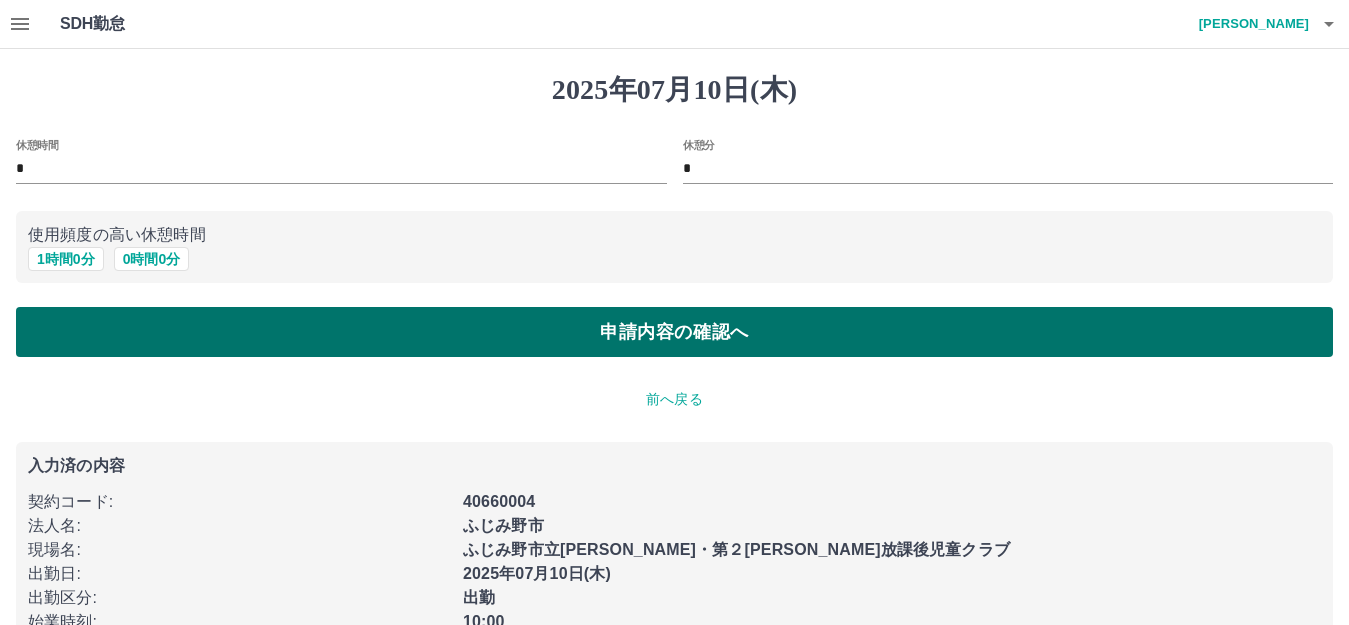 click on "申請内容の確認へ" at bounding box center [674, 332] 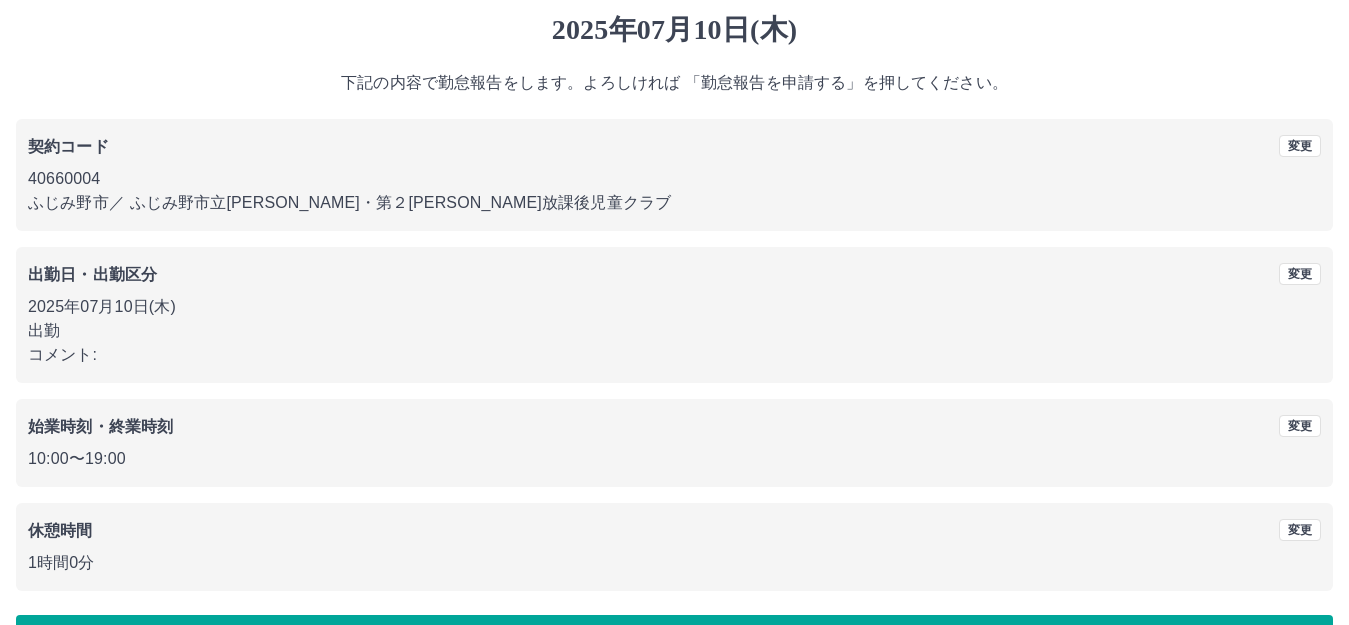 scroll, scrollTop: 124, scrollLeft: 0, axis: vertical 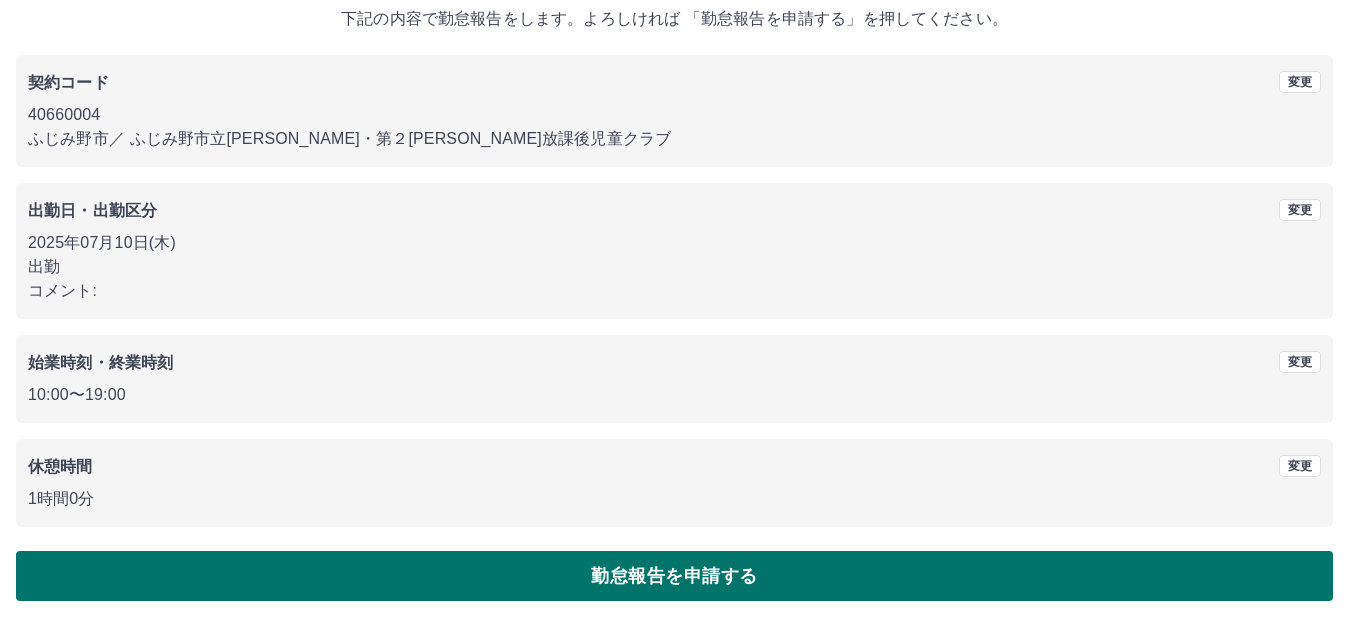 click on "勤怠報告を申請する" at bounding box center (674, 576) 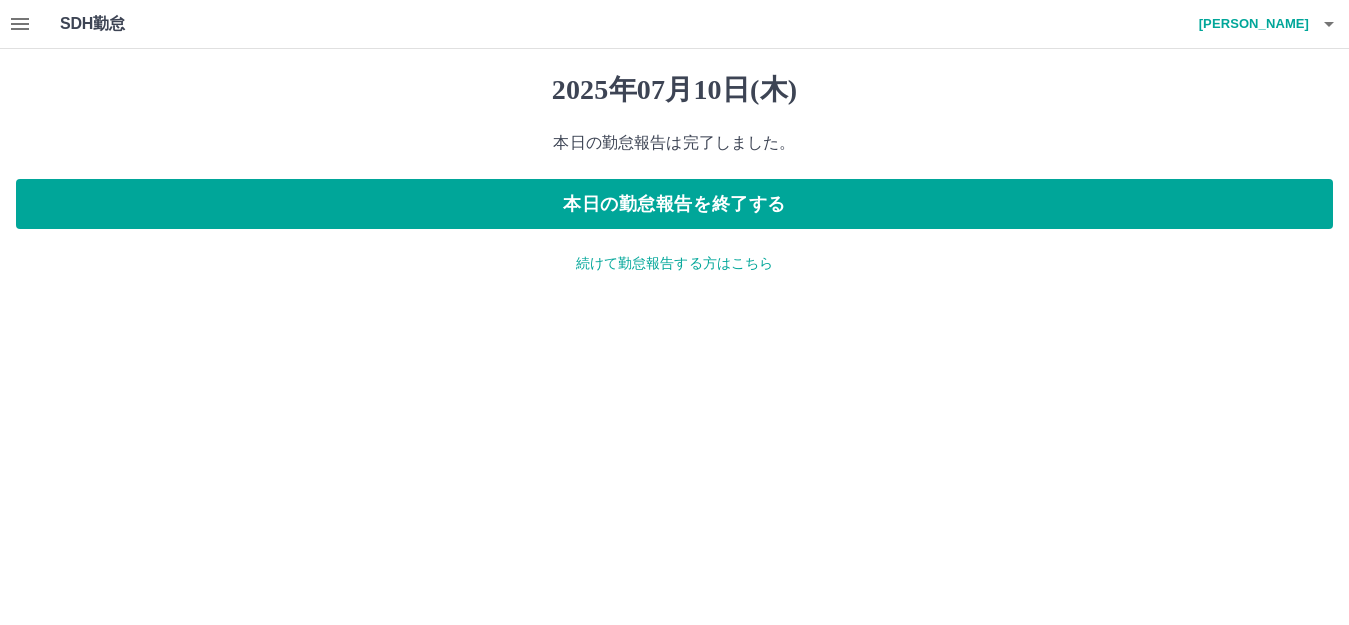 scroll, scrollTop: 0, scrollLeft: 0, axis: both 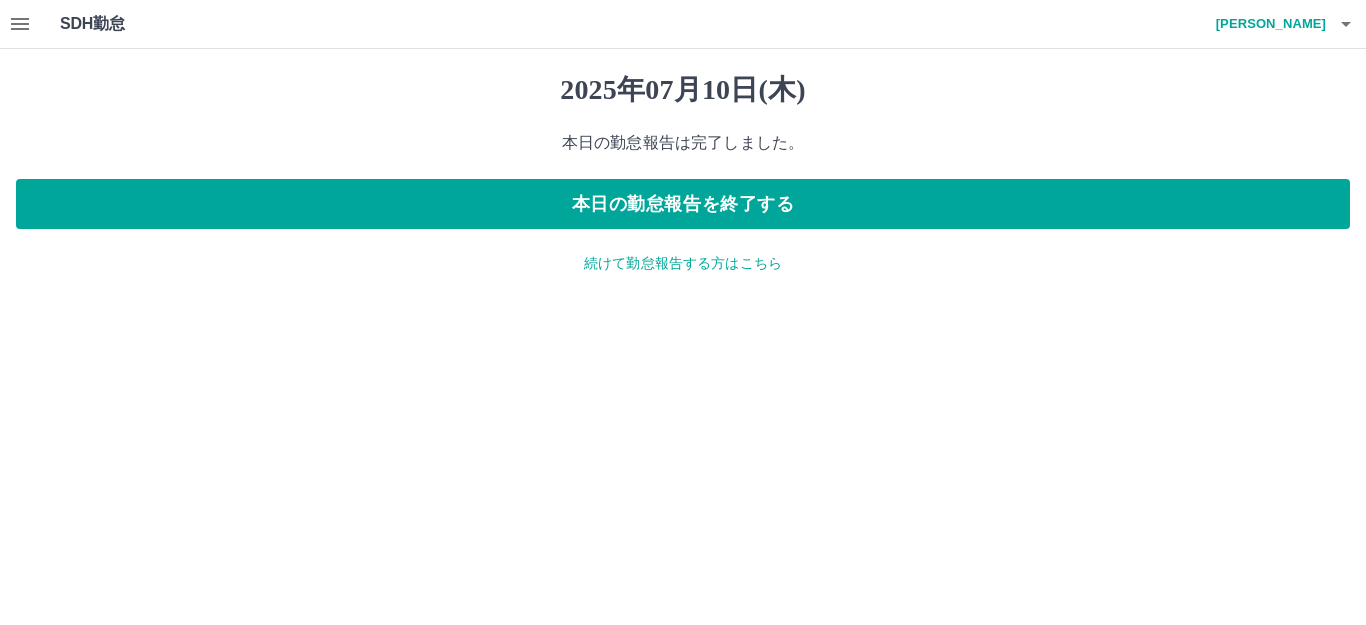 click on "続けて勤怠報告する方はこちら" at bounding box center [683, 263] 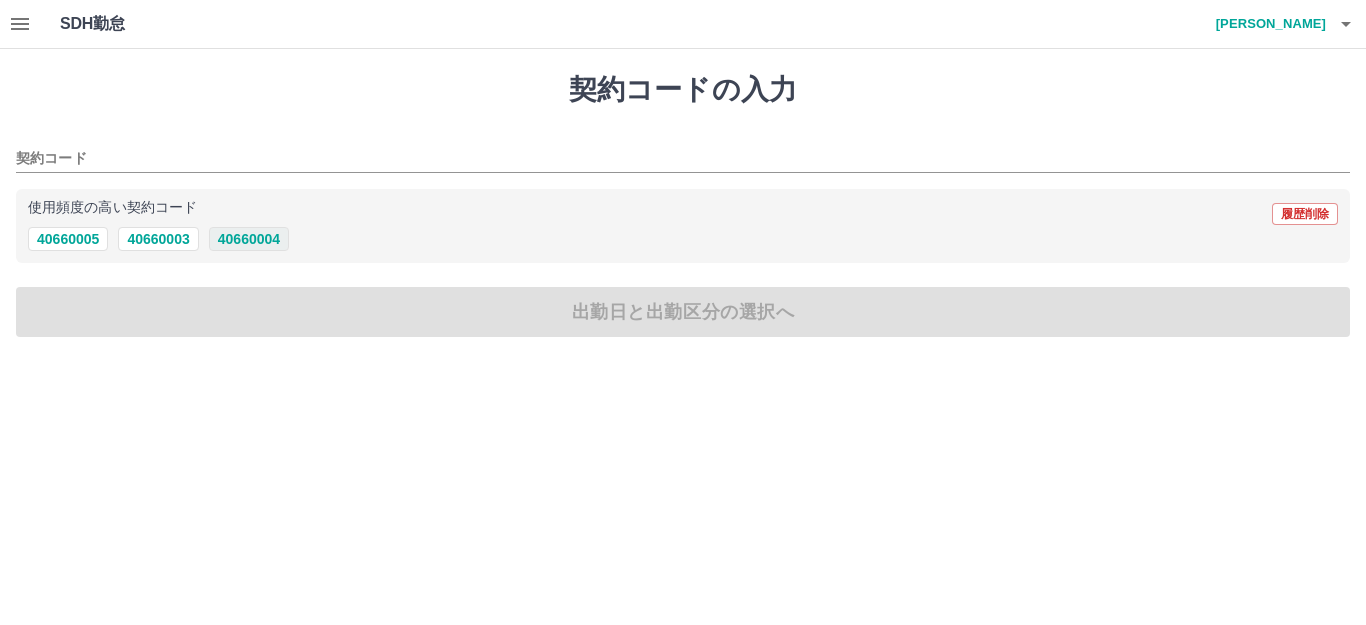 click on "40660004" at bounding box center (249, 239) 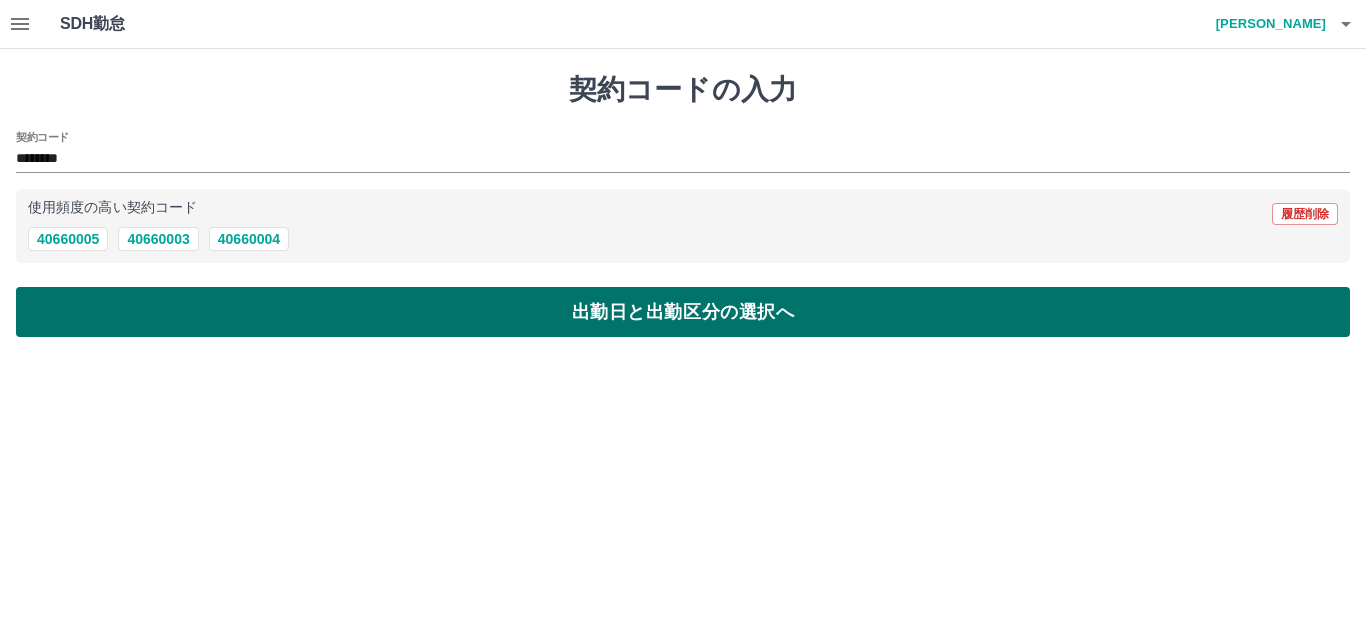 click on "出勤日と出勤区分の選択へ" at bounding box center [683, 312] 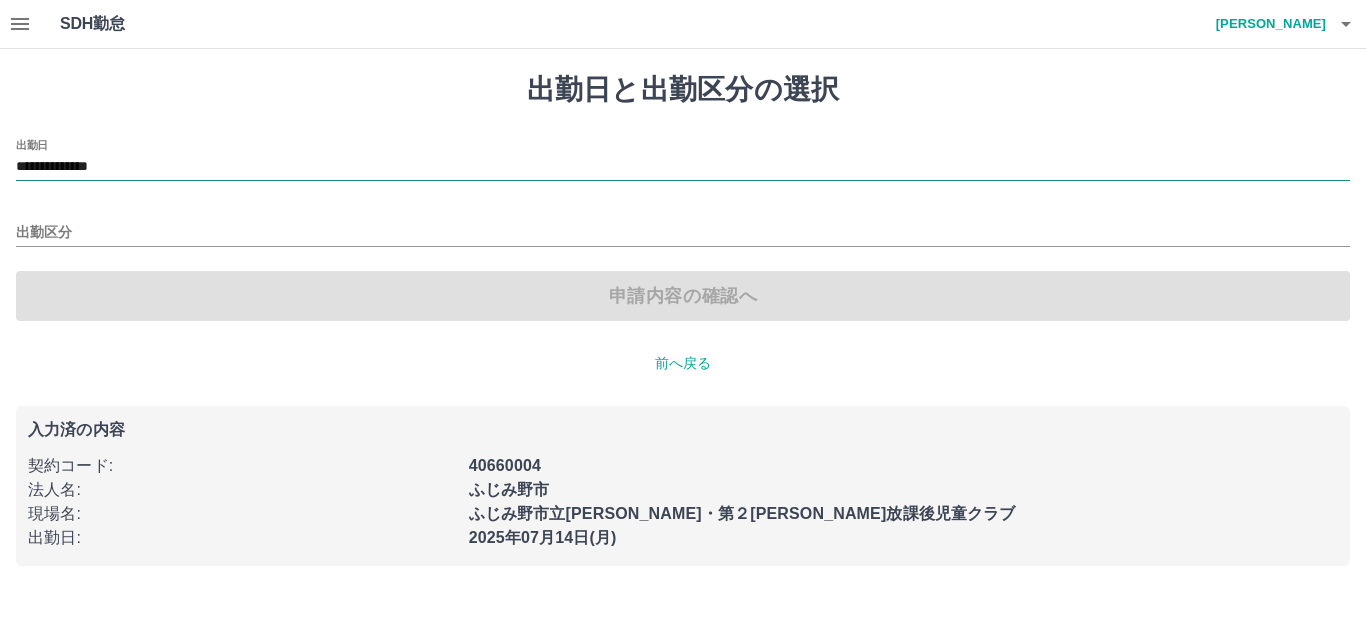 click on "**********" at bounding box center [683, 167] 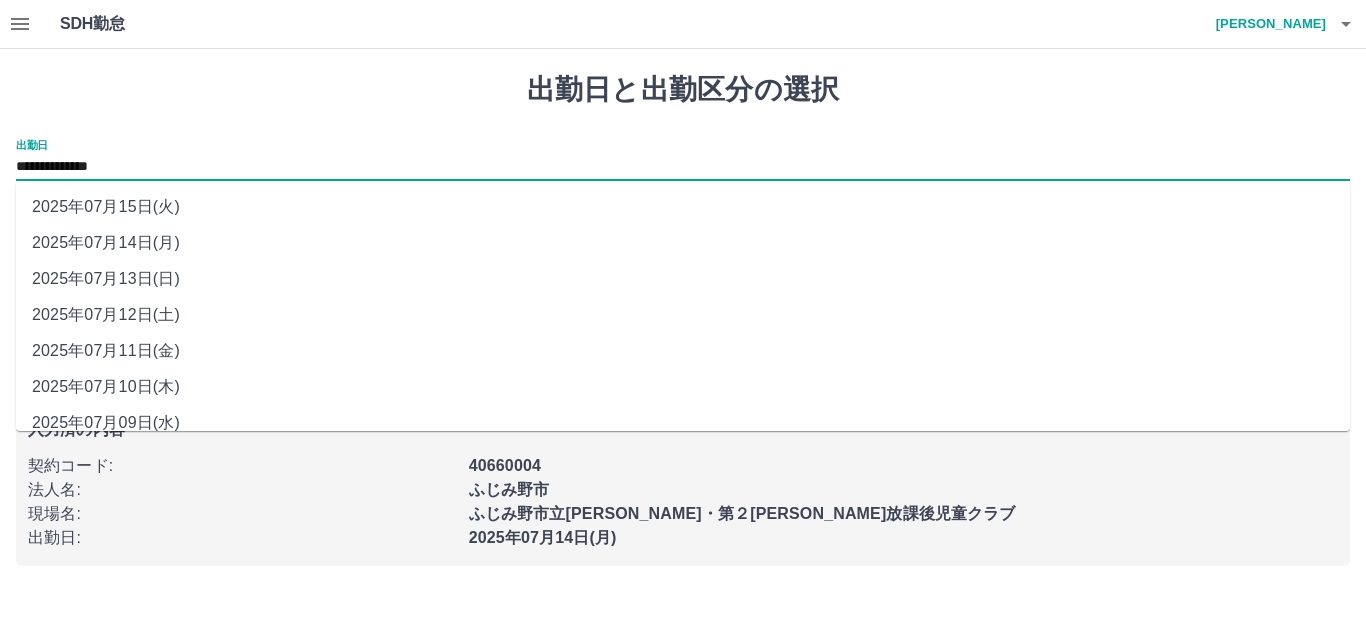 click on "2025年07月11日(金)" at bounding box center (683, 351) 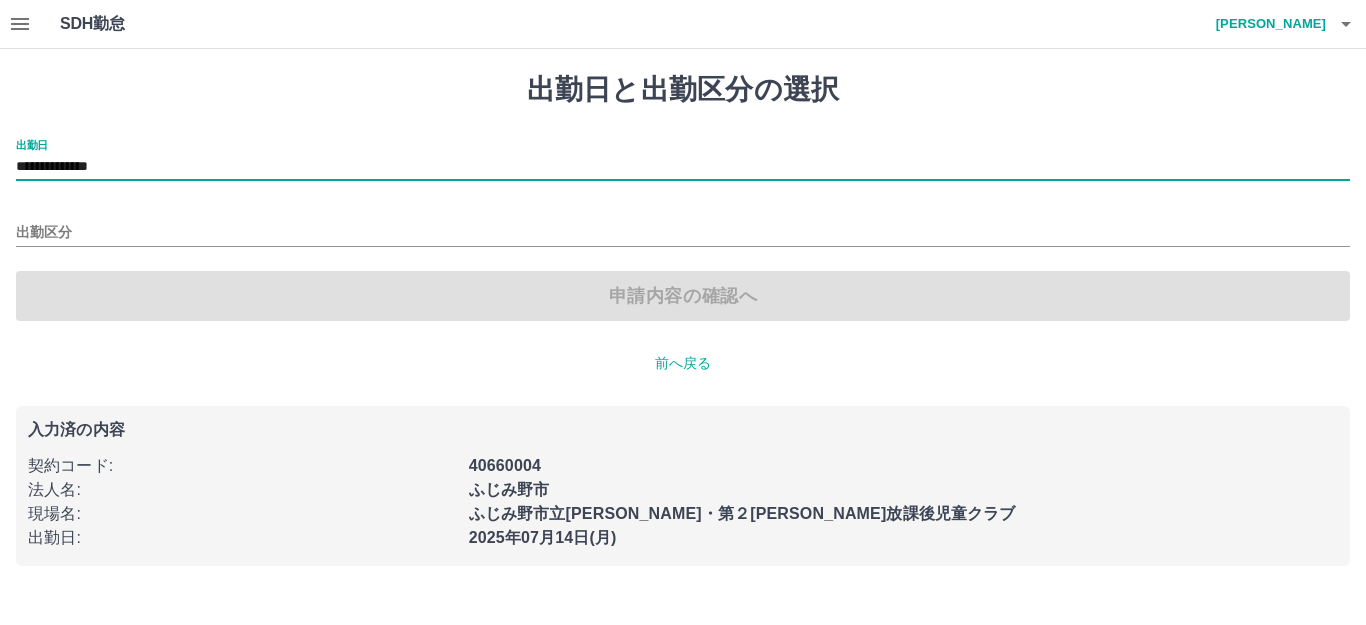 type on "**********" 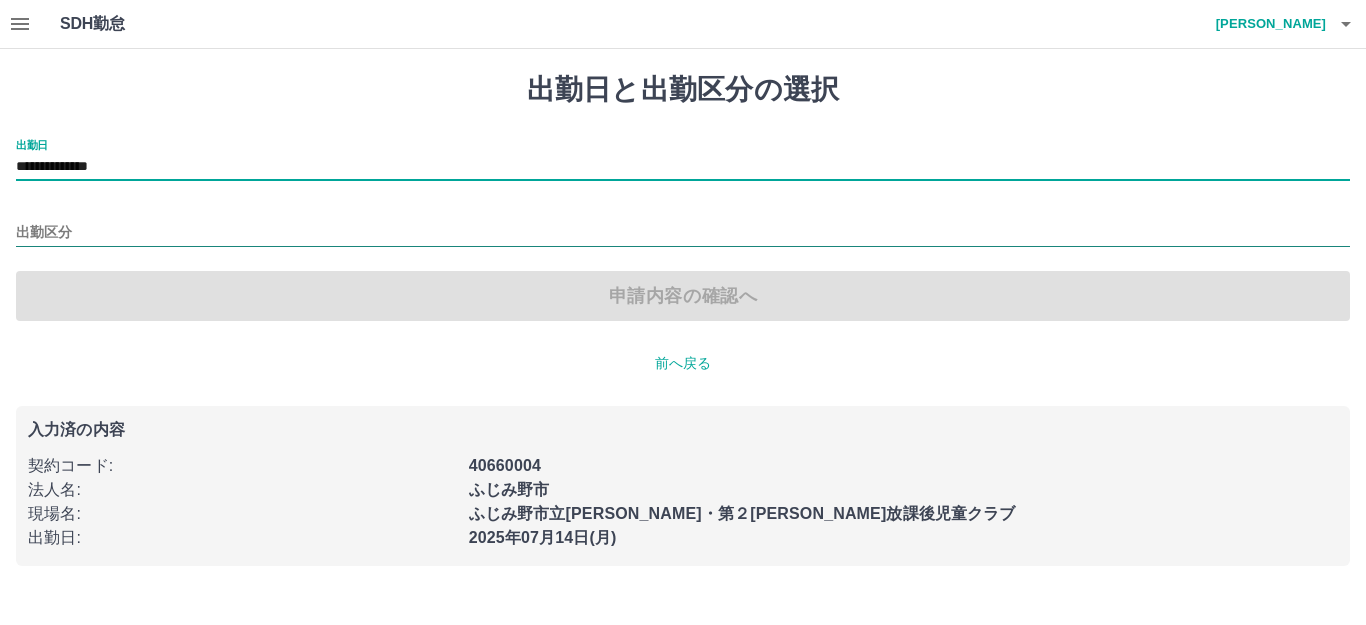 click on "出勤区分" at bounding box center (683, 233) 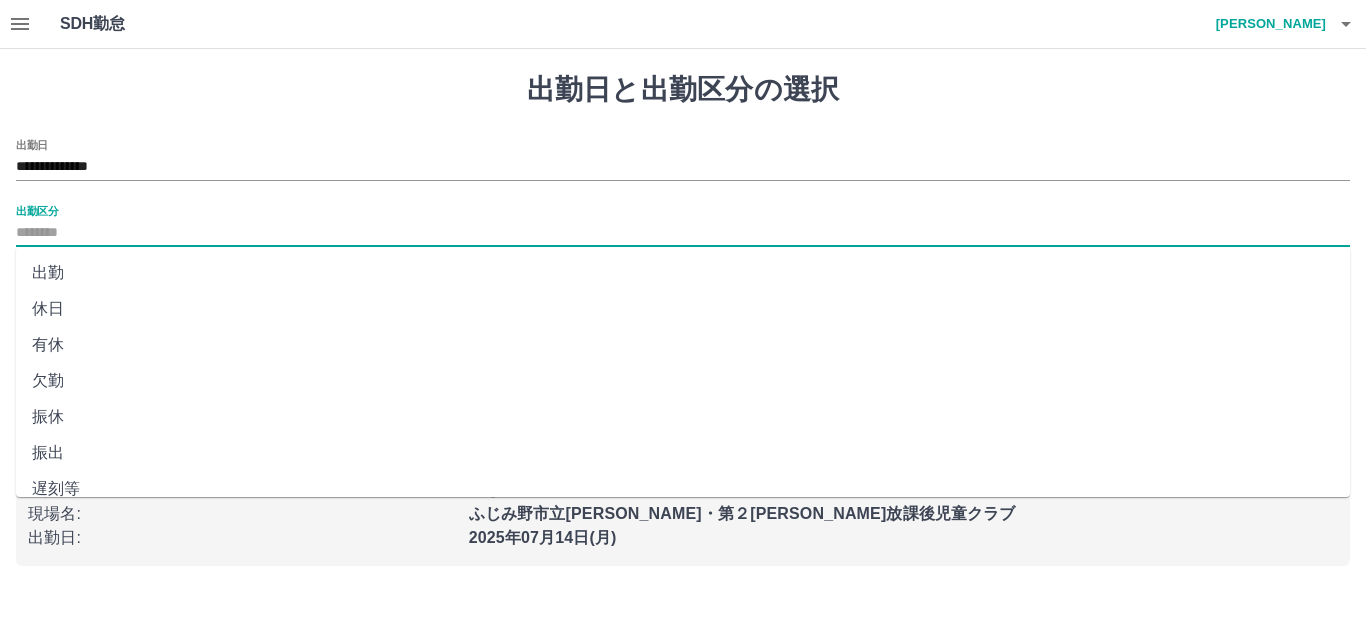 click on "出勤" at bounding box center (683, 273) 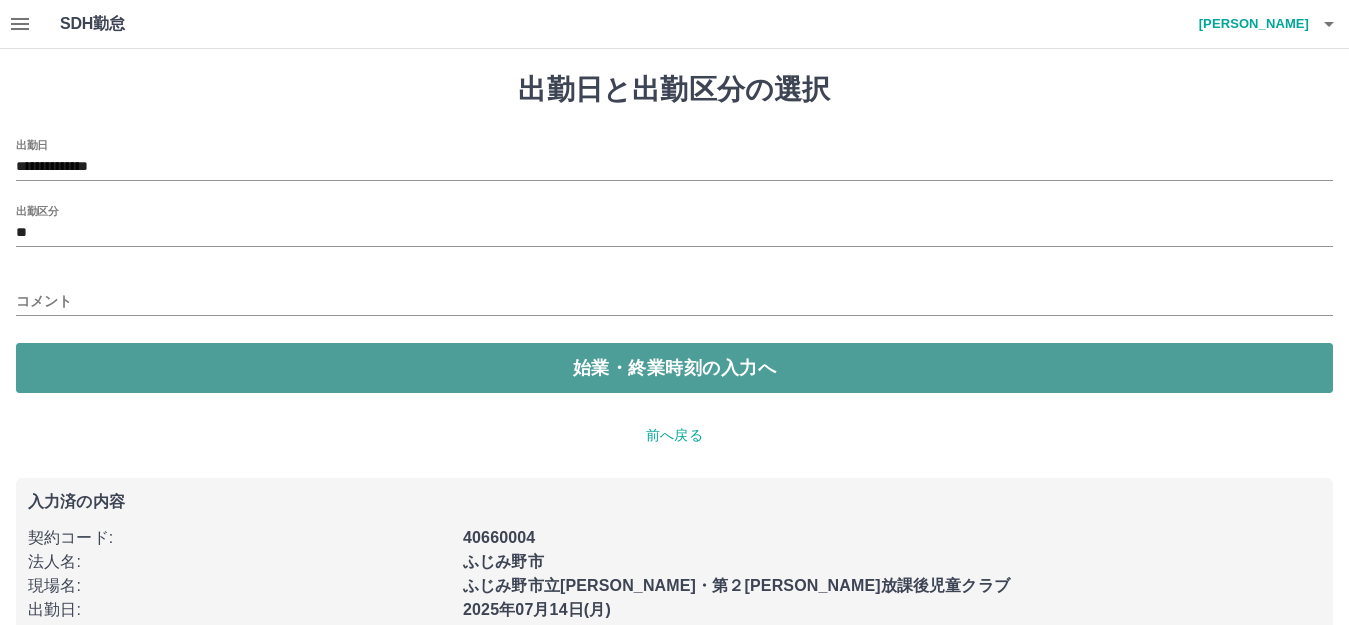 click on "始業・終業時刻の入力へ" at bounding box center (674, 368) 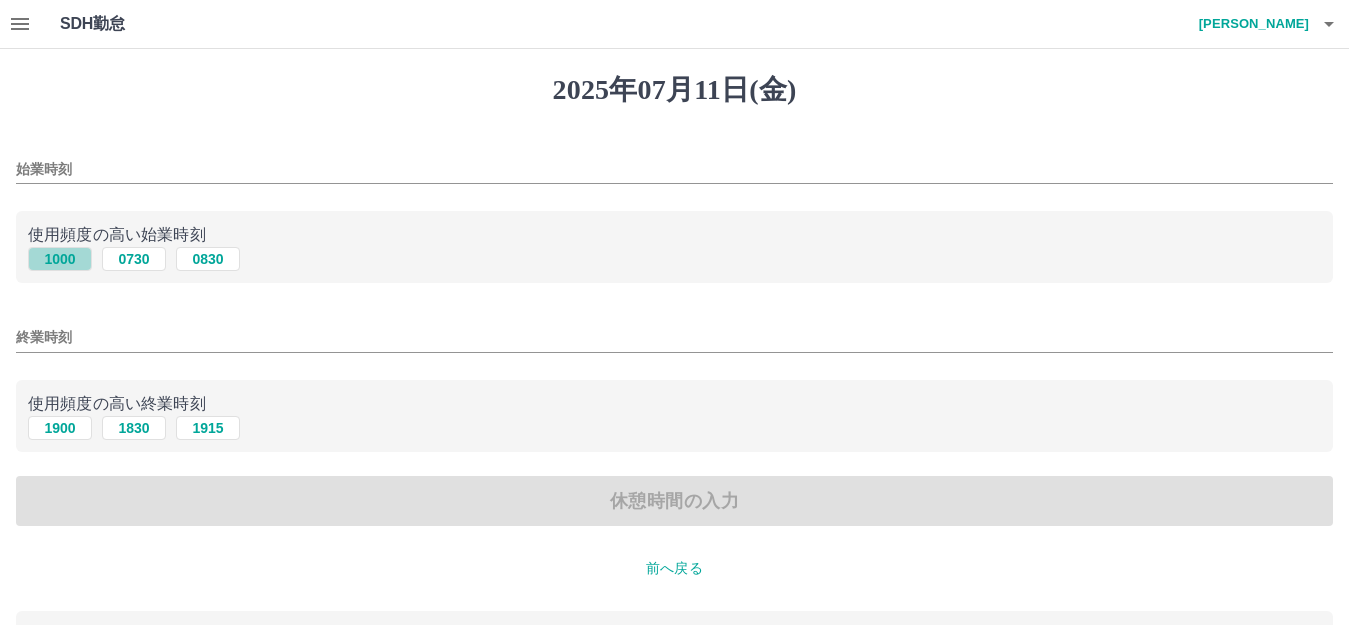 click on "1000" at bounding box center [60, 259] 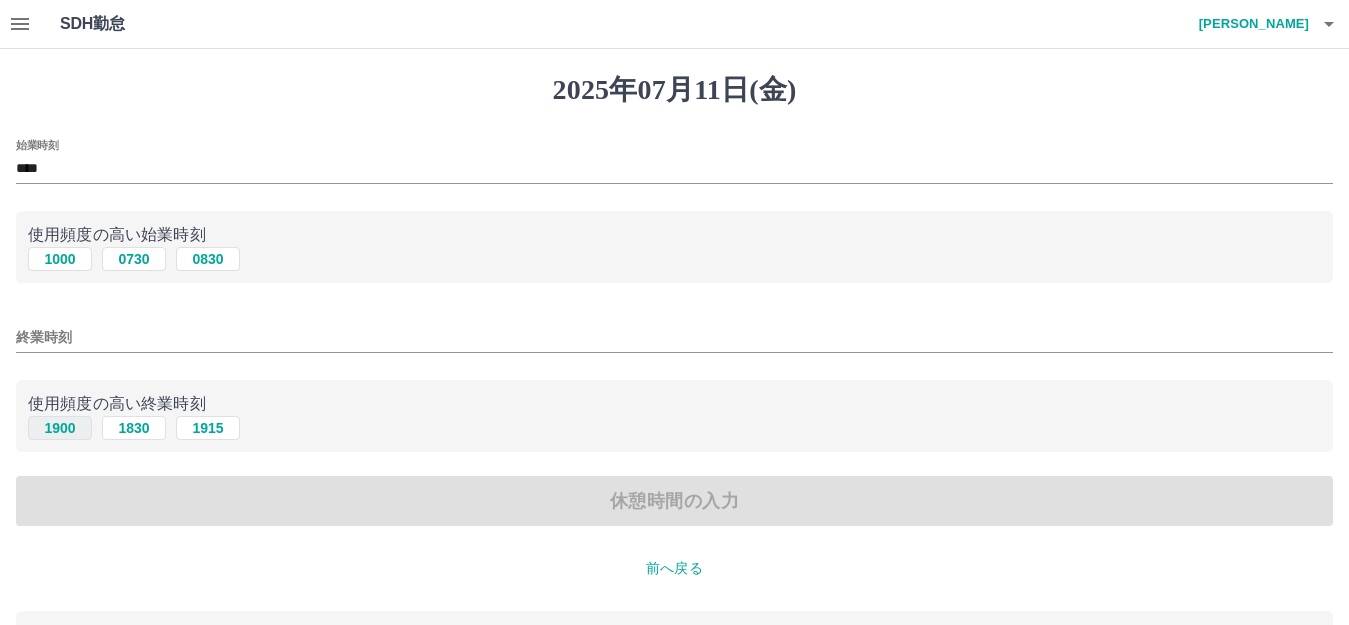 click on "1900" at bounding box center [60, 428] 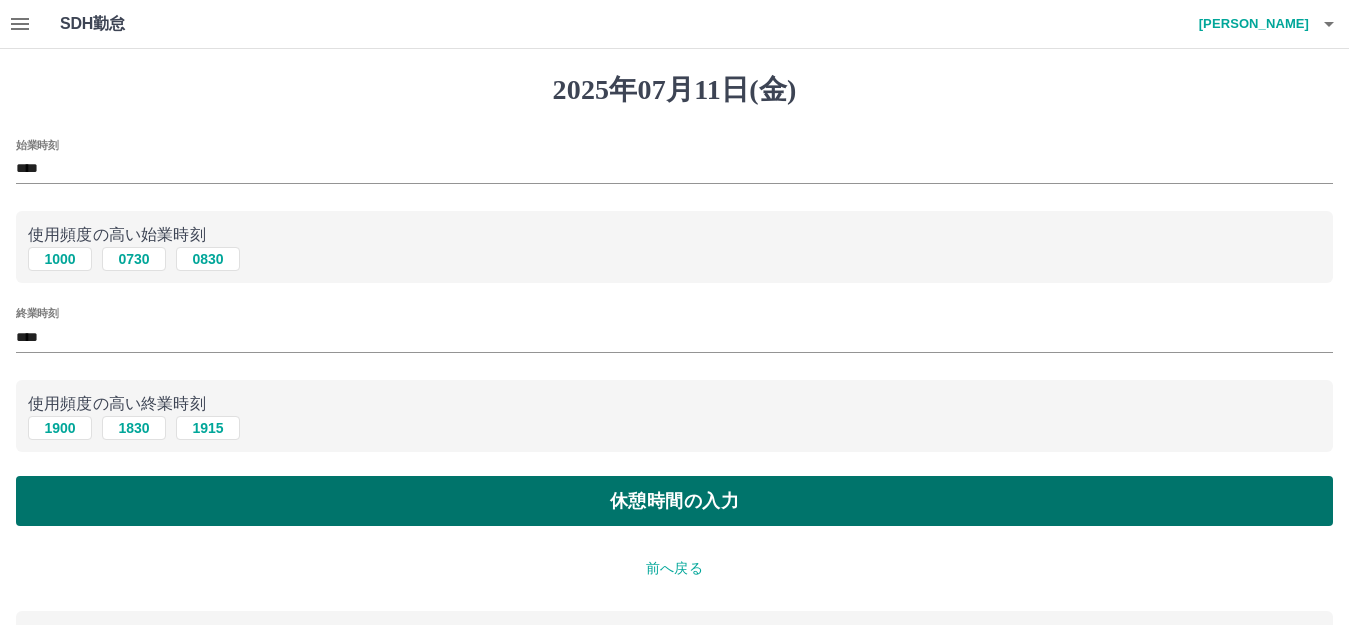 click on "休憩時間の入力" at bounding box center (674, 501) 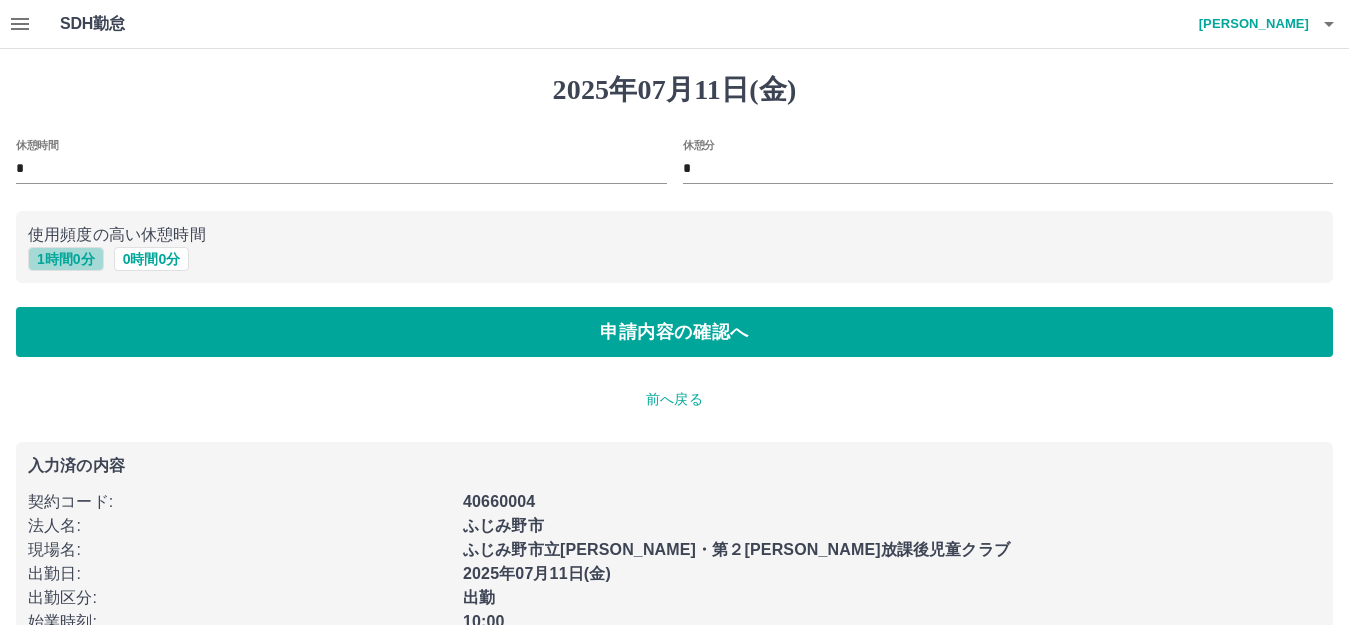 click on "1 時間 0 分" at bounding box center [66, 259] 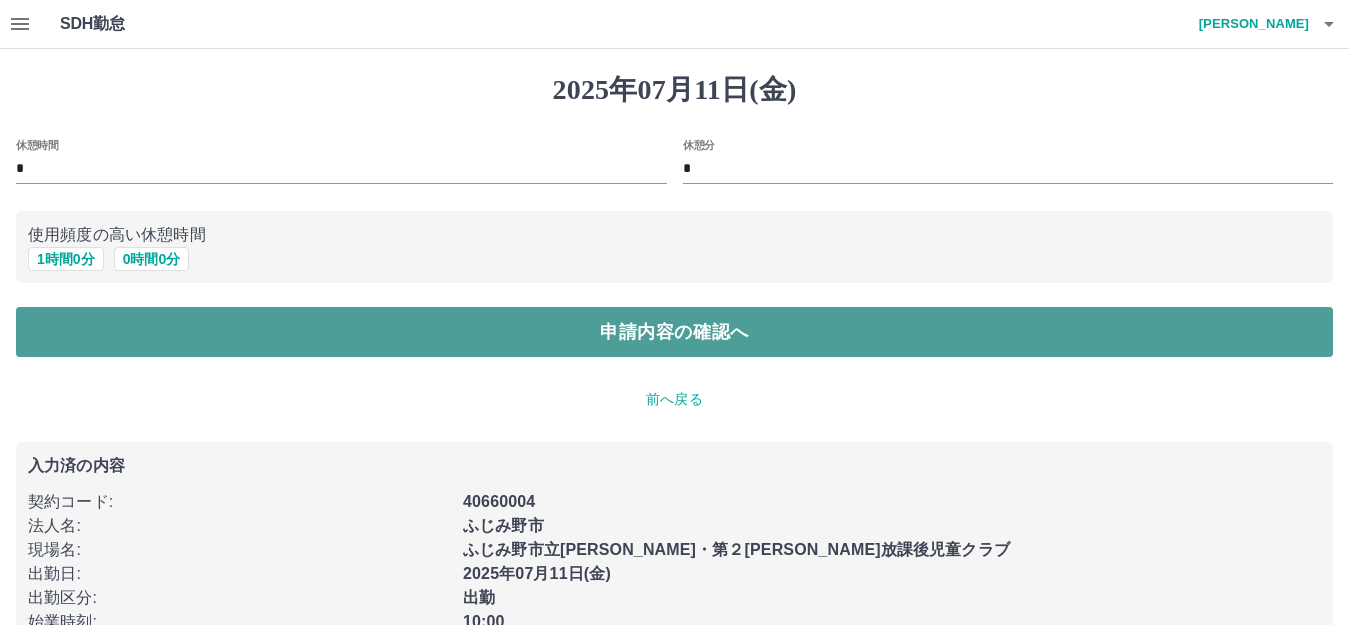 click on "申請内容の確認へ" at bounding box center [674, 332] 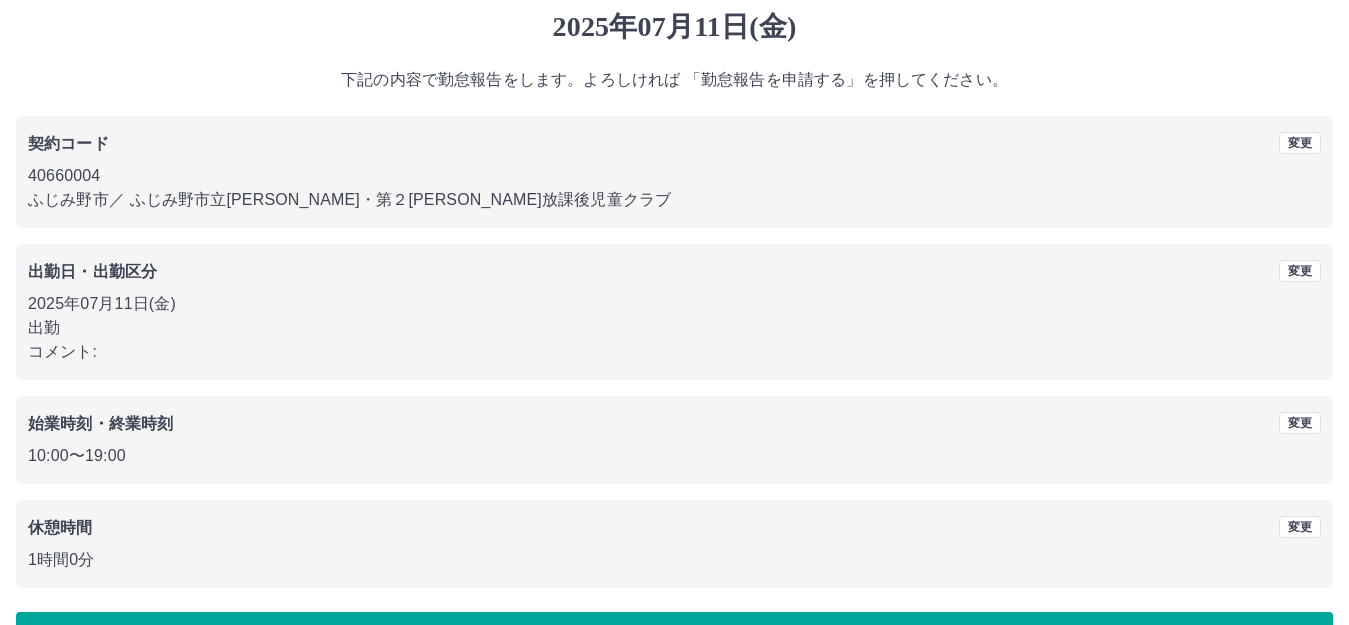 scroll, scrollTop: 124, scrollLeft: 0, axis: vertical 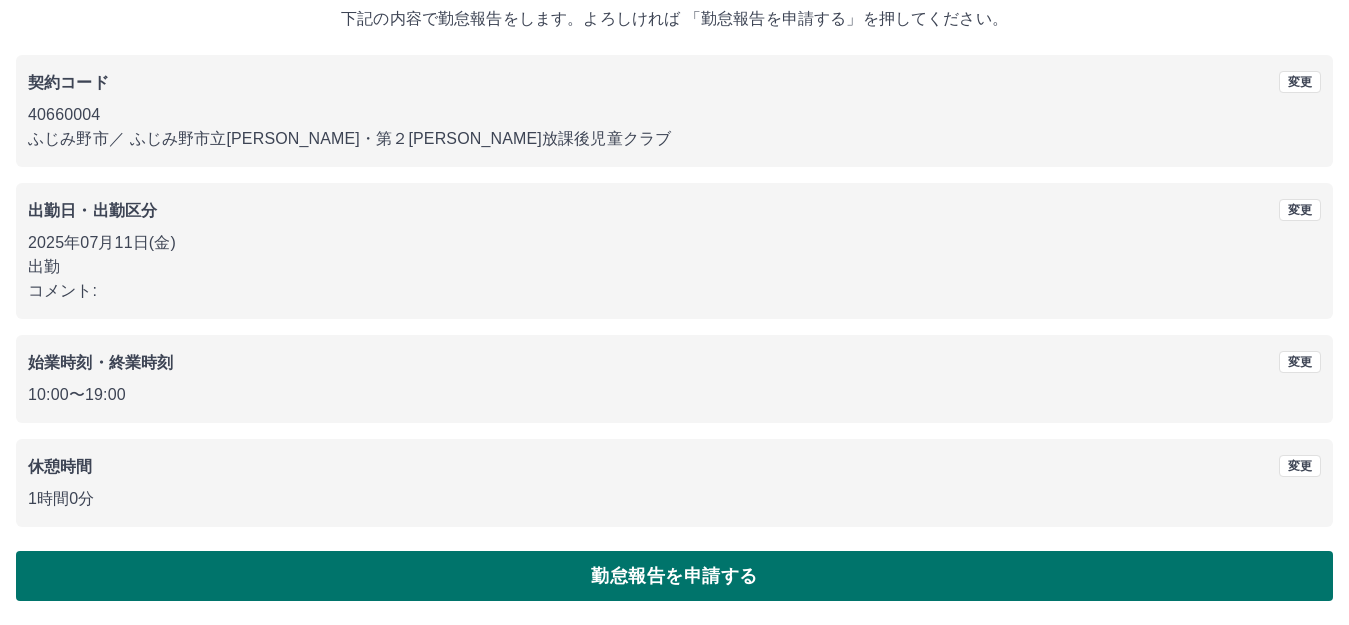 click on "勤怠報告を申請する" at bounding box center [674, 576] 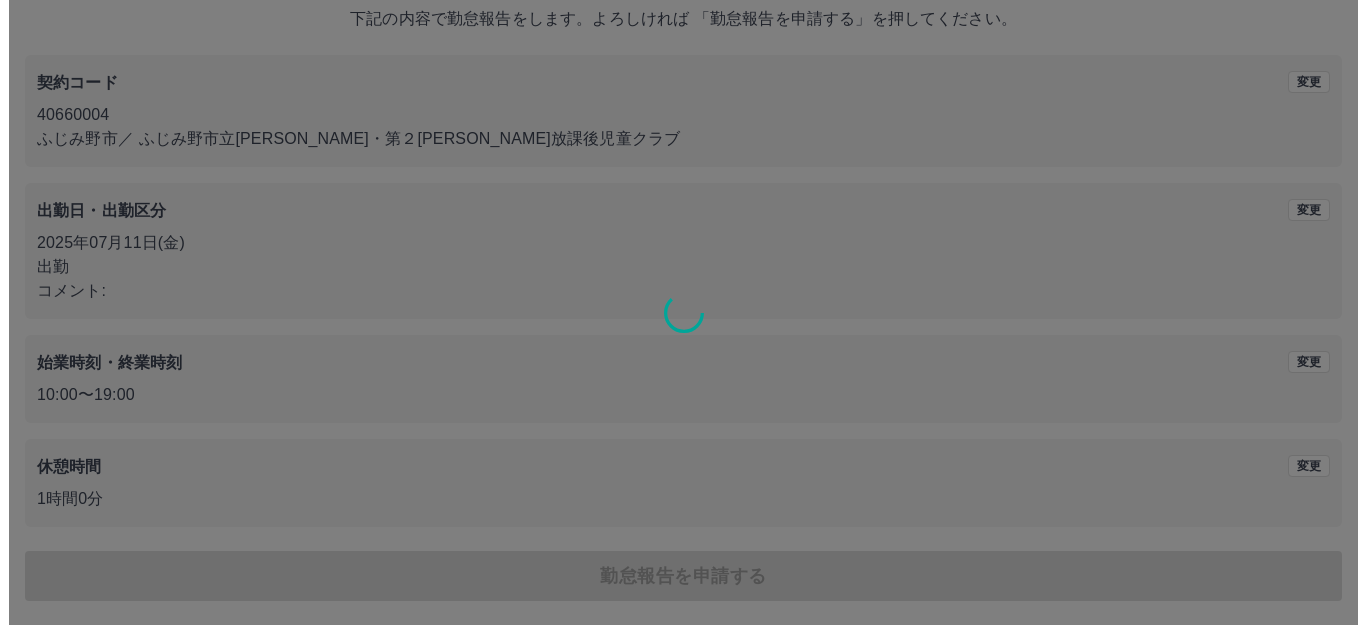scroll, scrollTop: 0, scrollLeft: 0, axis: both 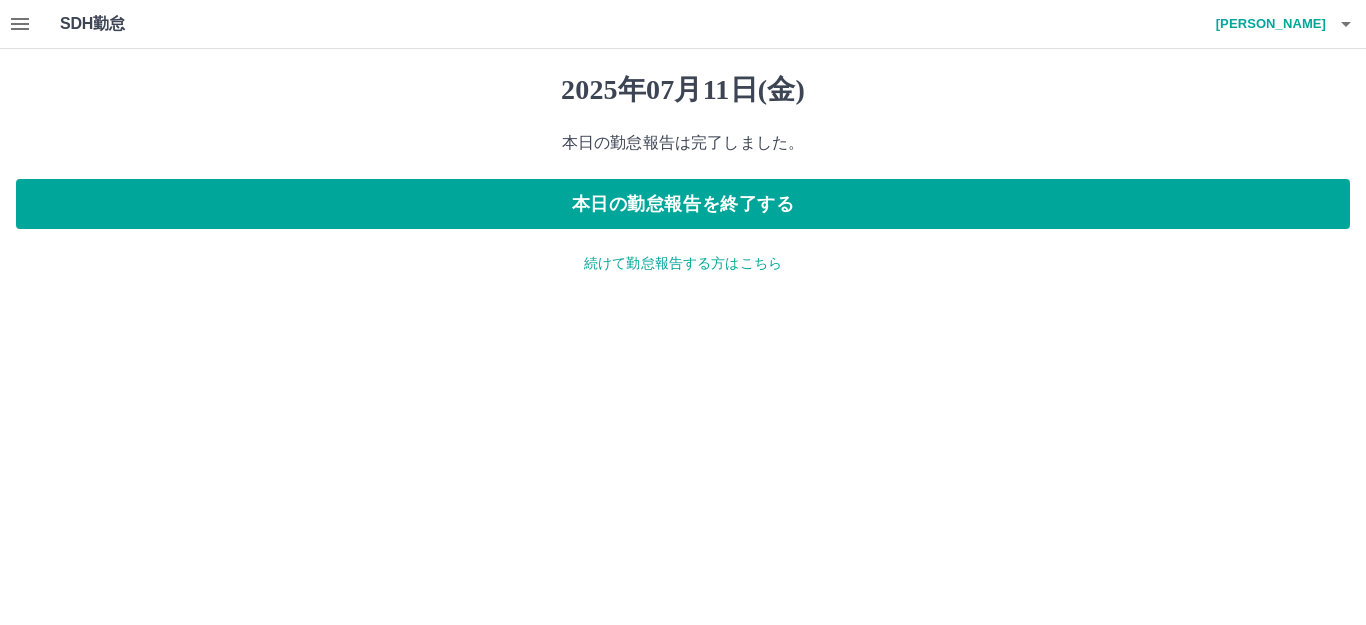 click on "続けて勤怠報告する方はこちら" at bounding box center [683, 263] 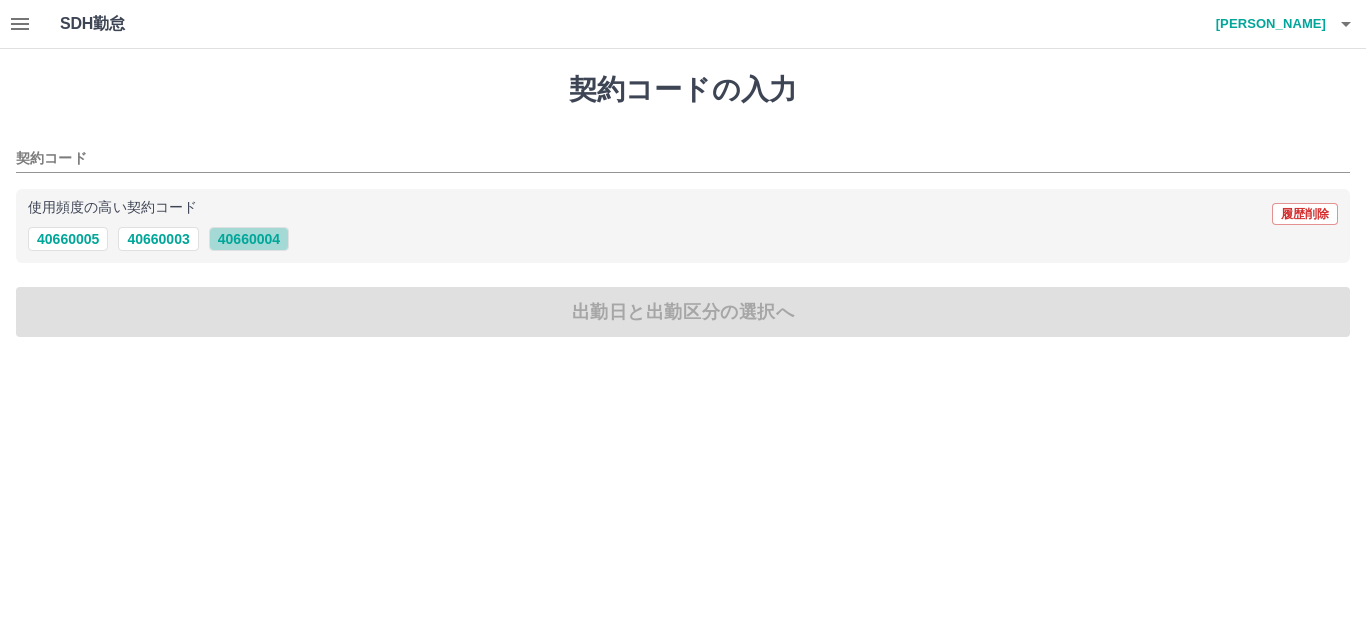 click on "40660004" at bounding box center [249, 239] 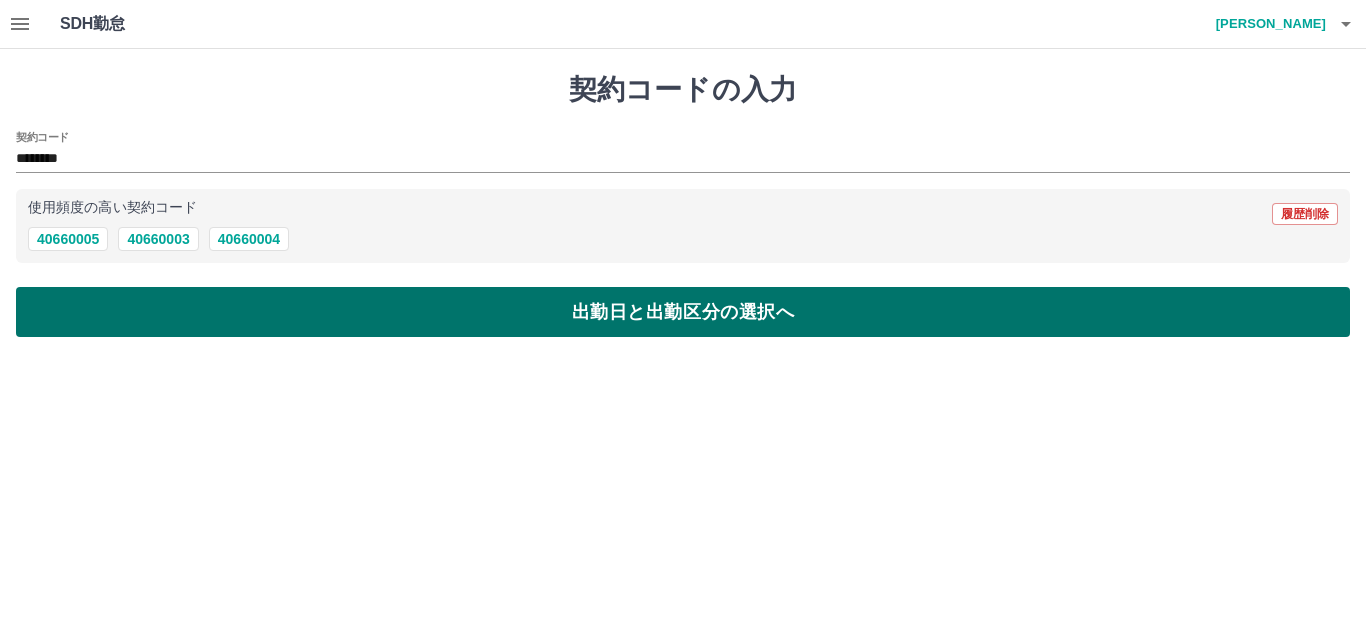 click on "出勤日と出勤区分の選択へ" at bounding box center (683, 312) 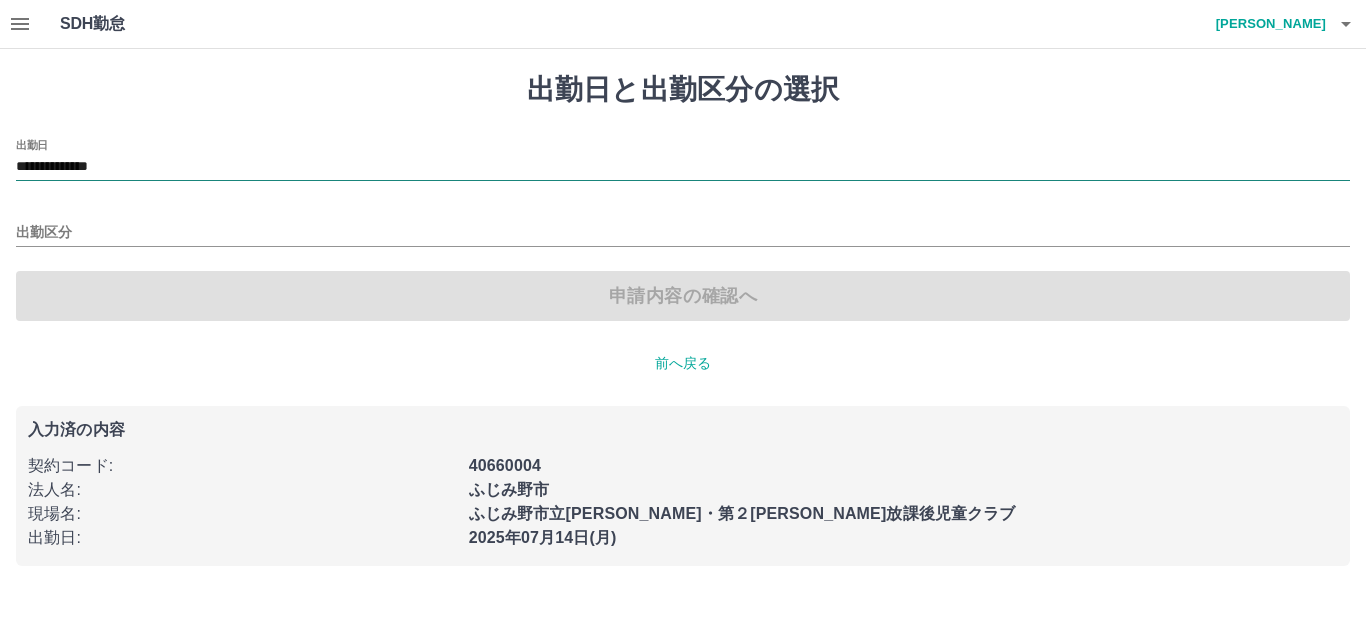 click on "**********" at bounding box center [683, 167] 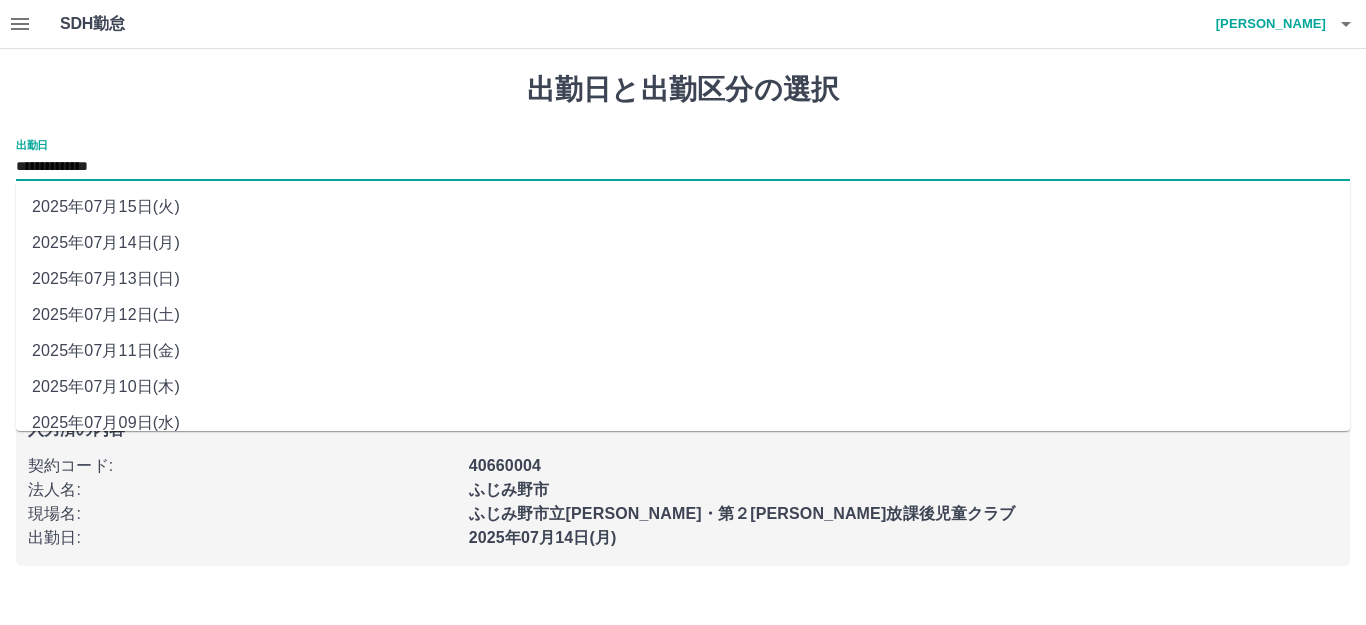 click on "2025年07月12日(土)" at bounding box center [683, 315] 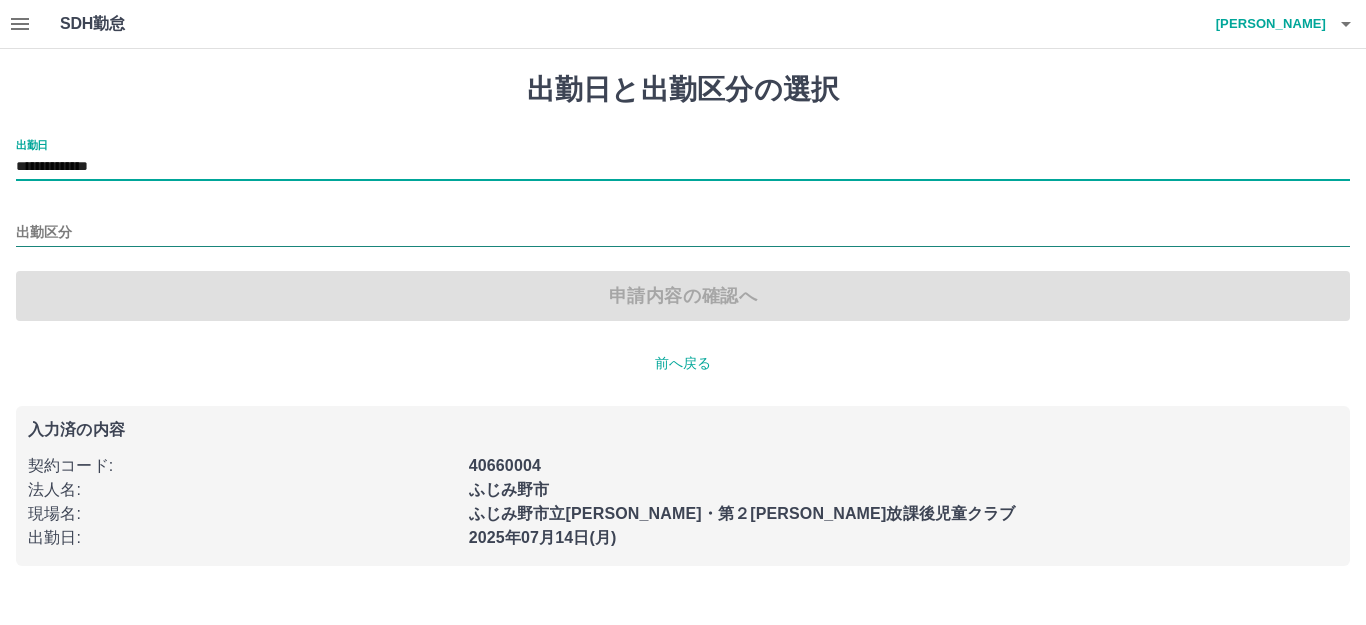 click on "出勤区分" at bounding box center [683, 233] 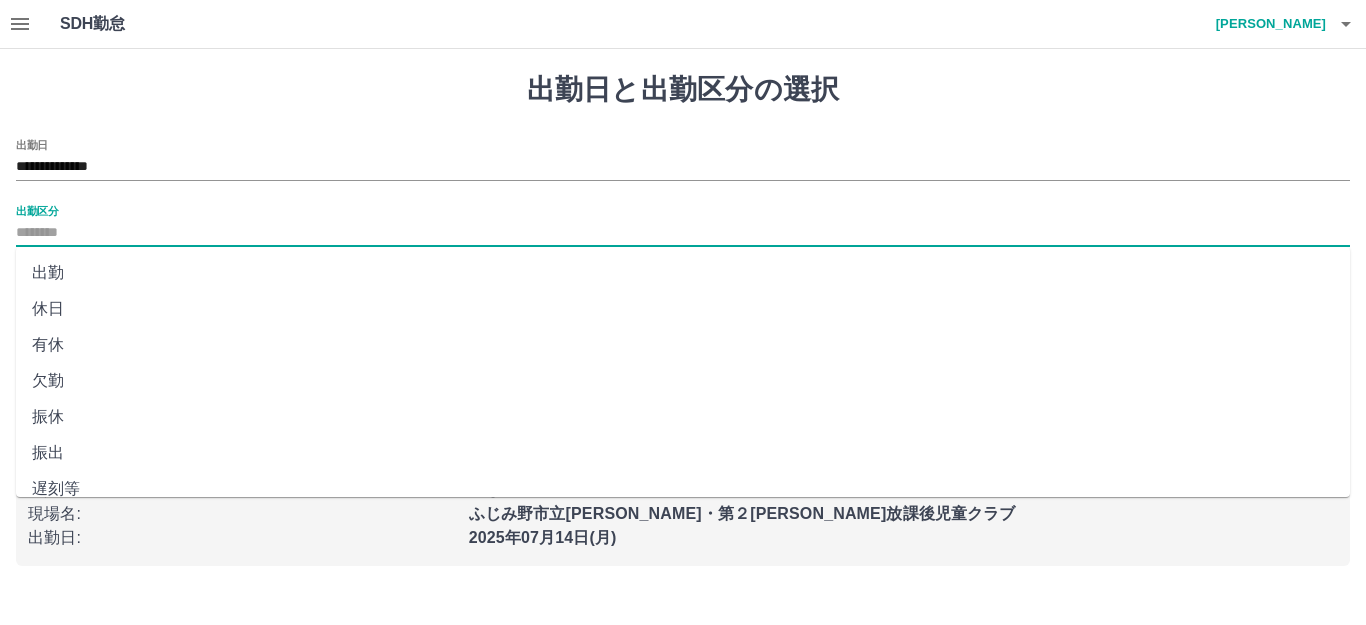 click on "休日" at bounding box center (683, 309) 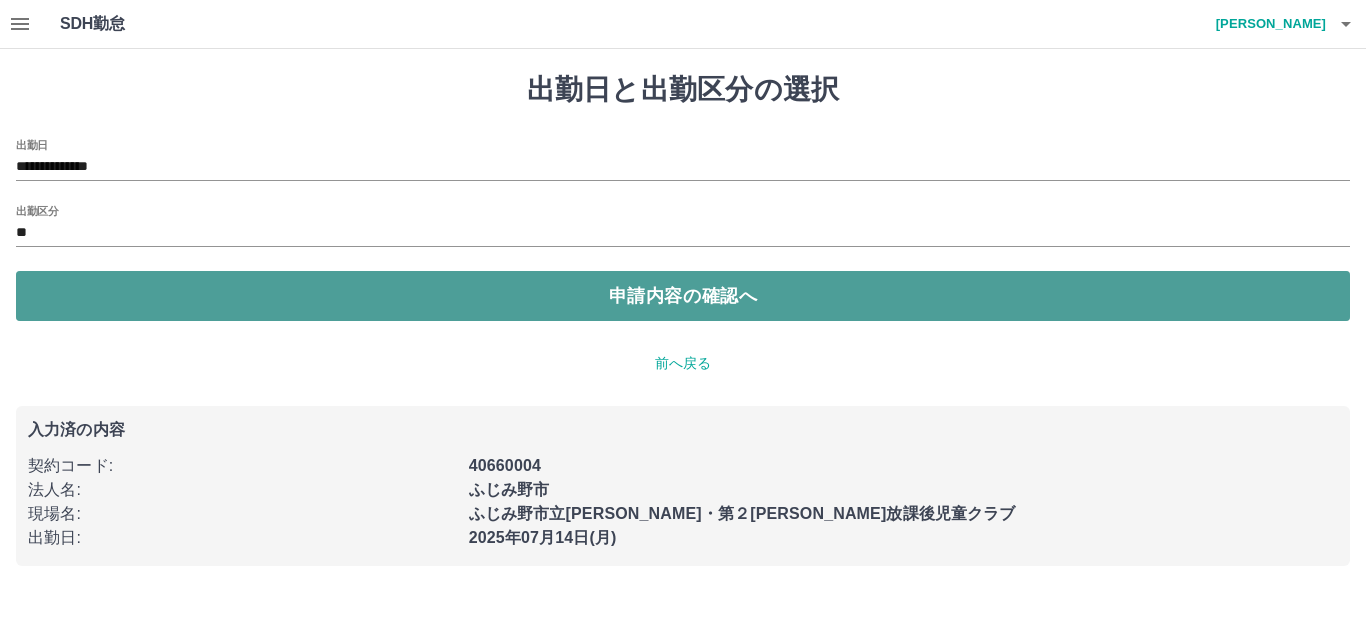 click on "申請内容の確認へ" at bounding box center [683, 296] 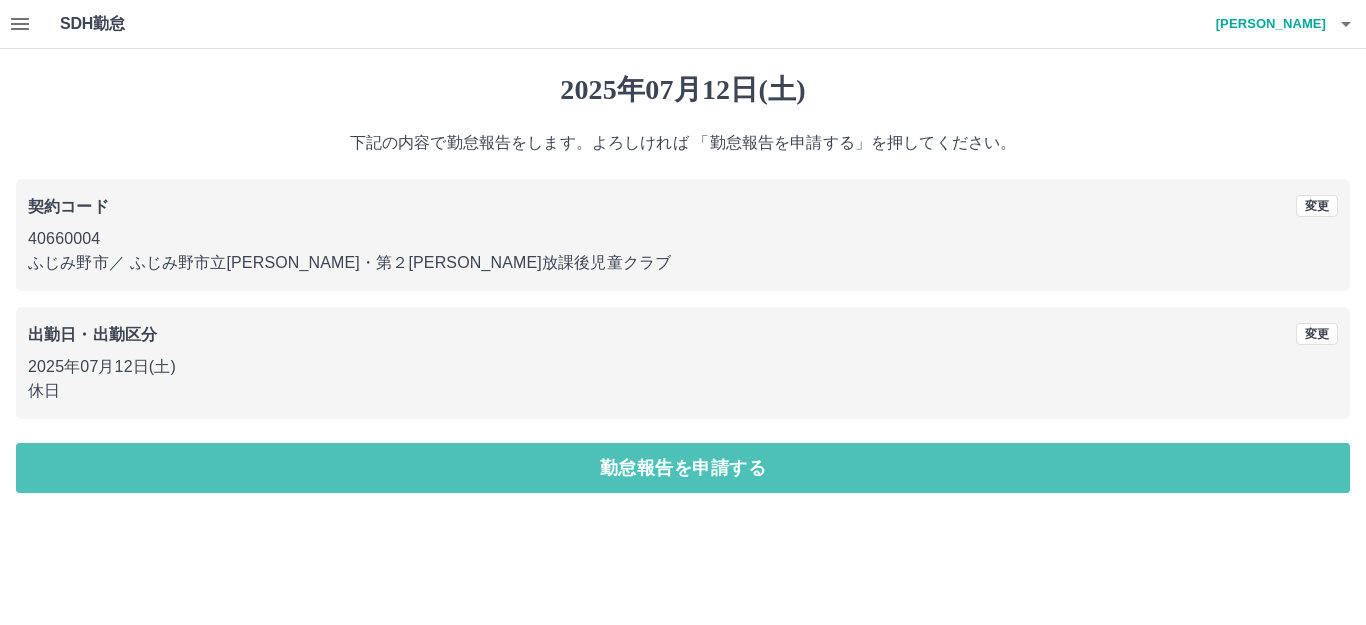click on "勤怠報告を申請する" at bounding box center [683, 468] 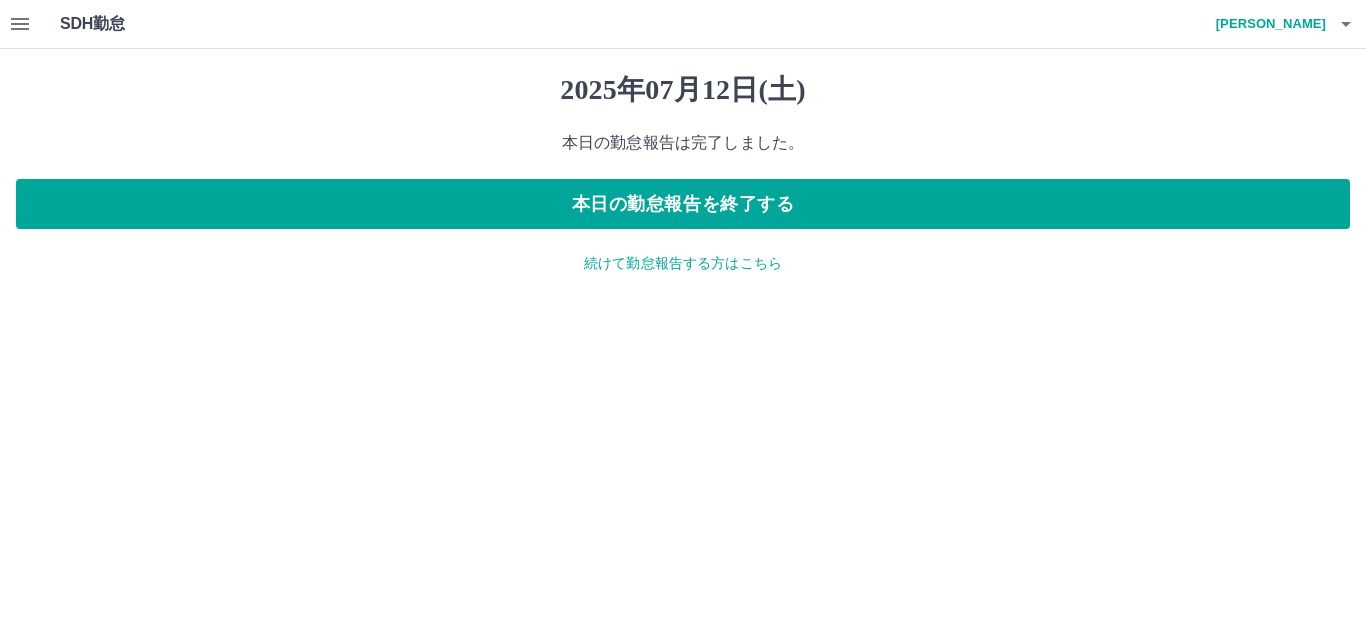 click on "続けて勤怠報告する方はこちら" at bounding box center [683, 263] 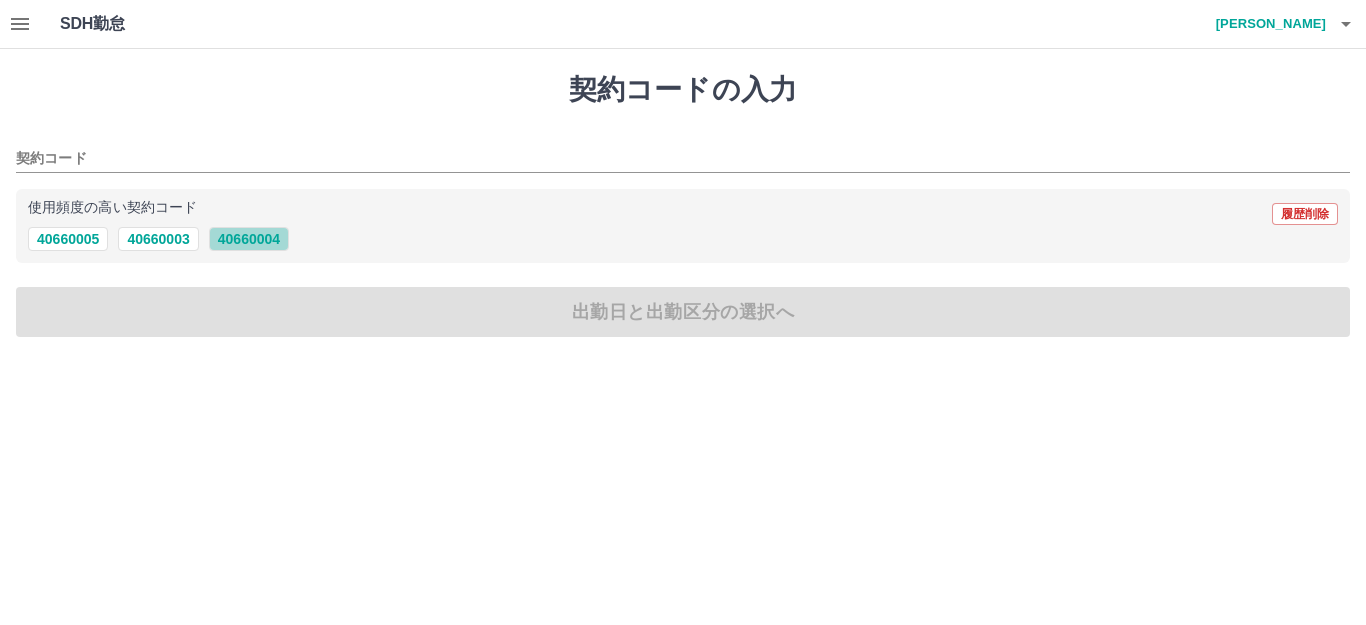 click on "40660004" at bounding box center [249, 239] 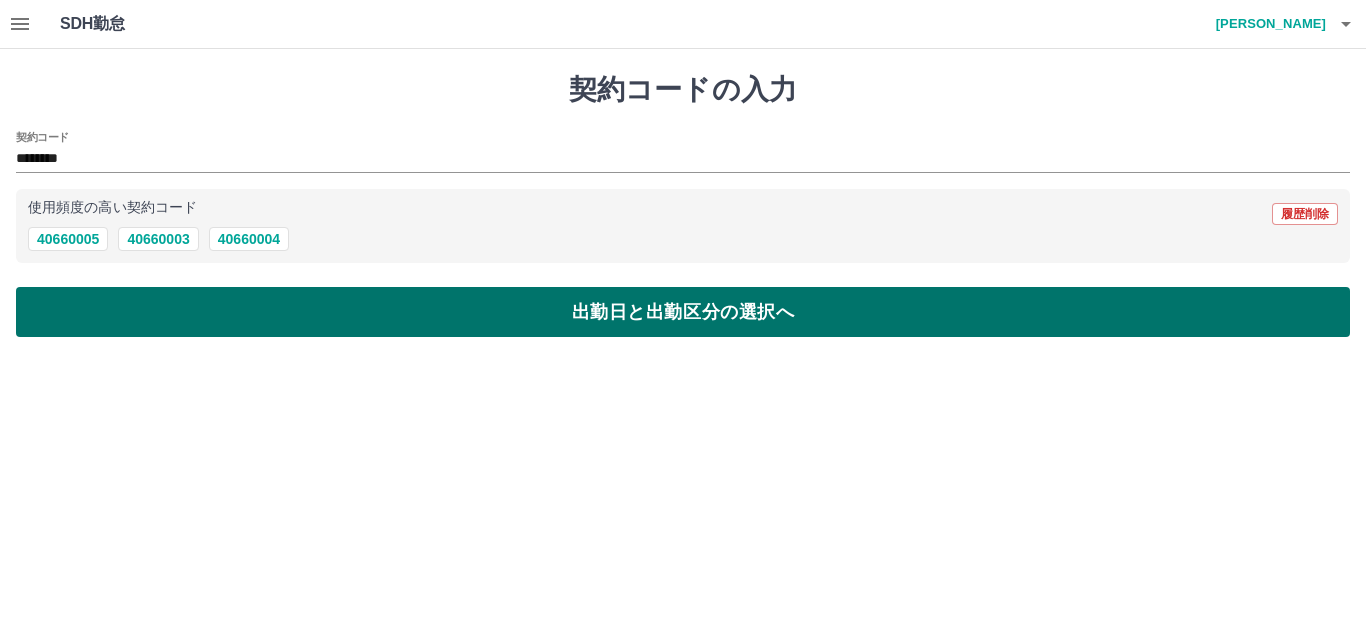 click on "出勤日と出勤区分の選択へ" at bounding box center [683, 312] 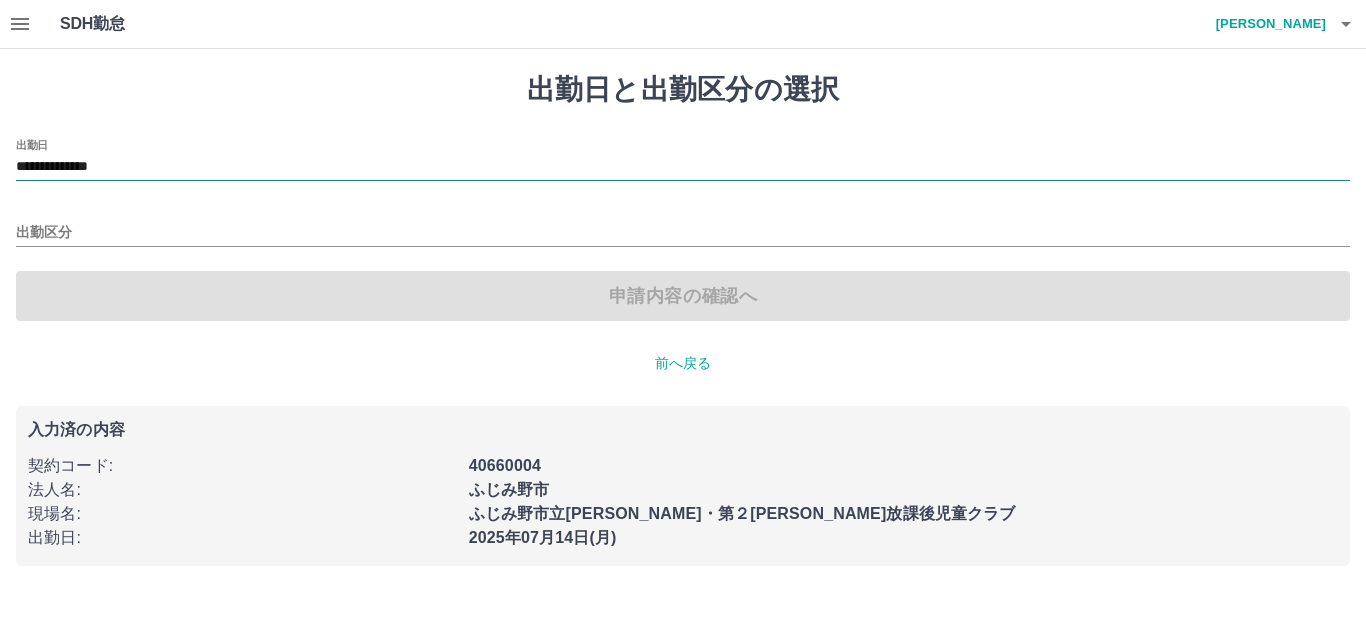 click on "**********" at bounding box center (683, 167) 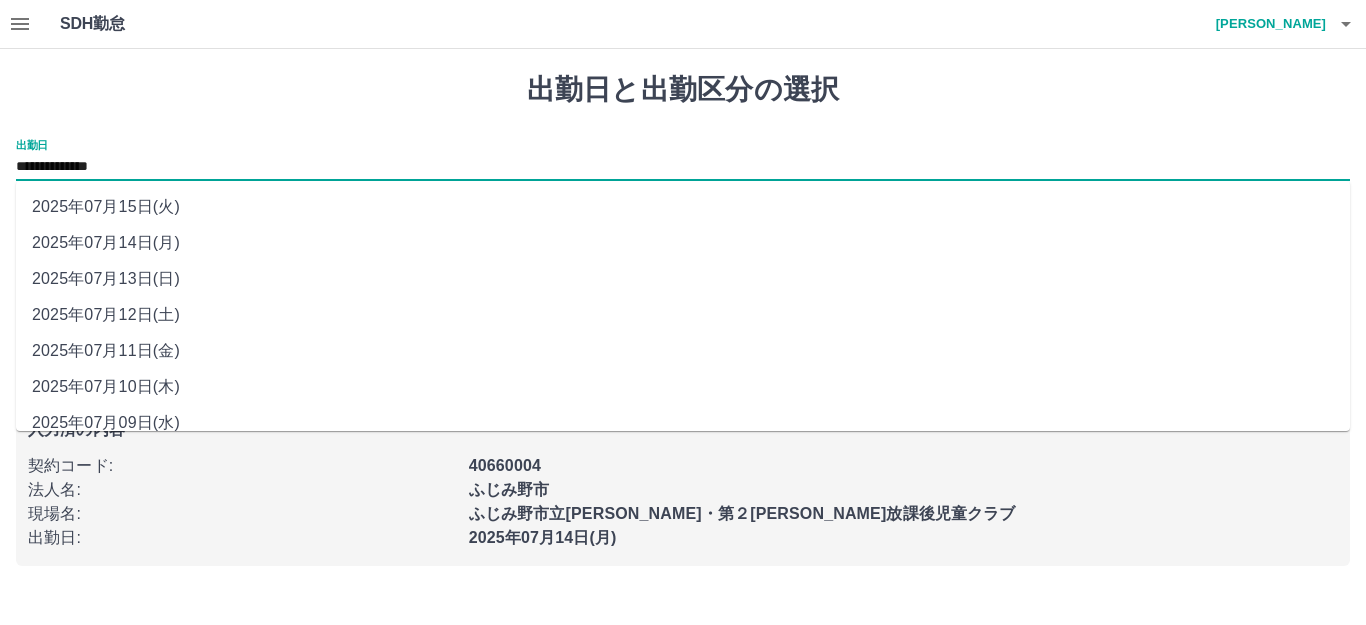 click on "2025年07月13日(日)" at bounding box center [683, 279] 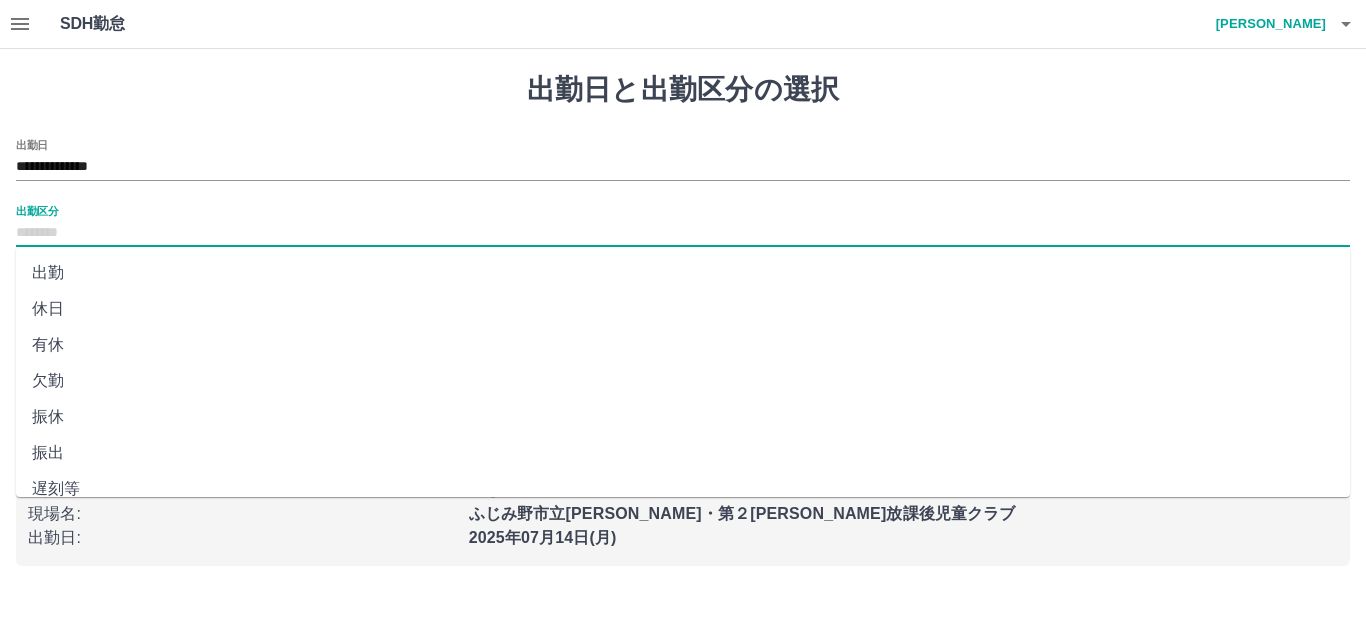 click on "出勤区分" at bounding box center [683, 233] 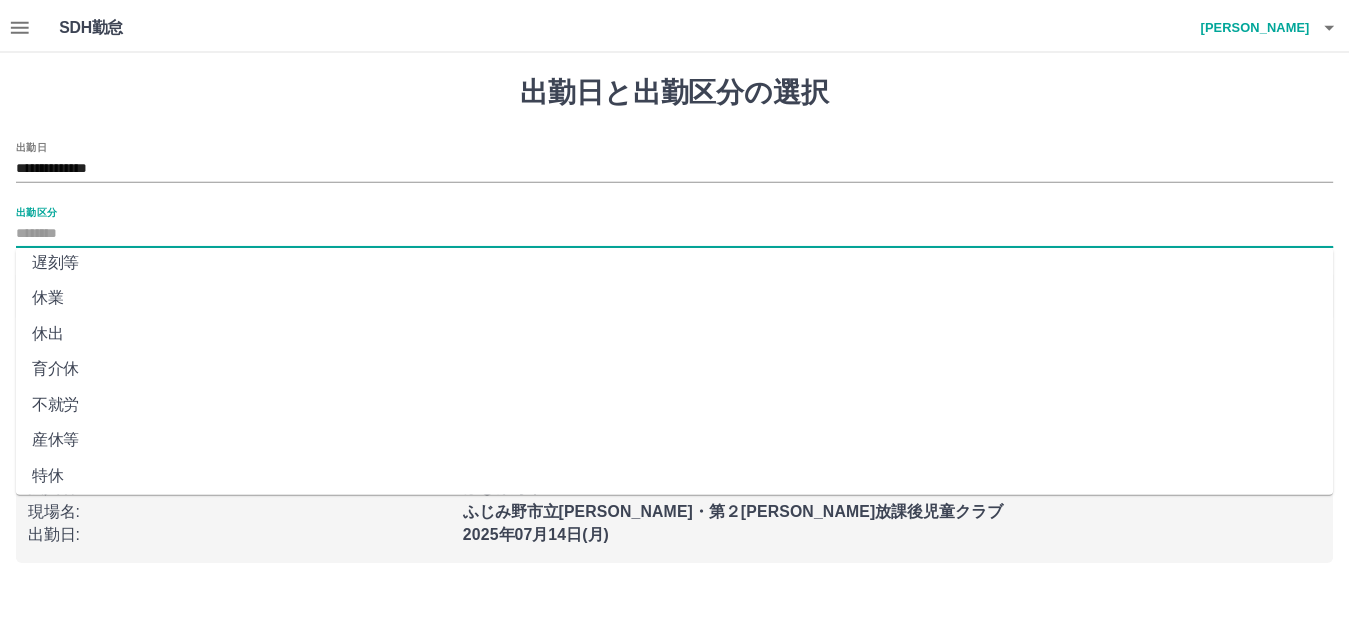 scroll, scrollTop: 400, scrollLeft: 0, axis: vertical 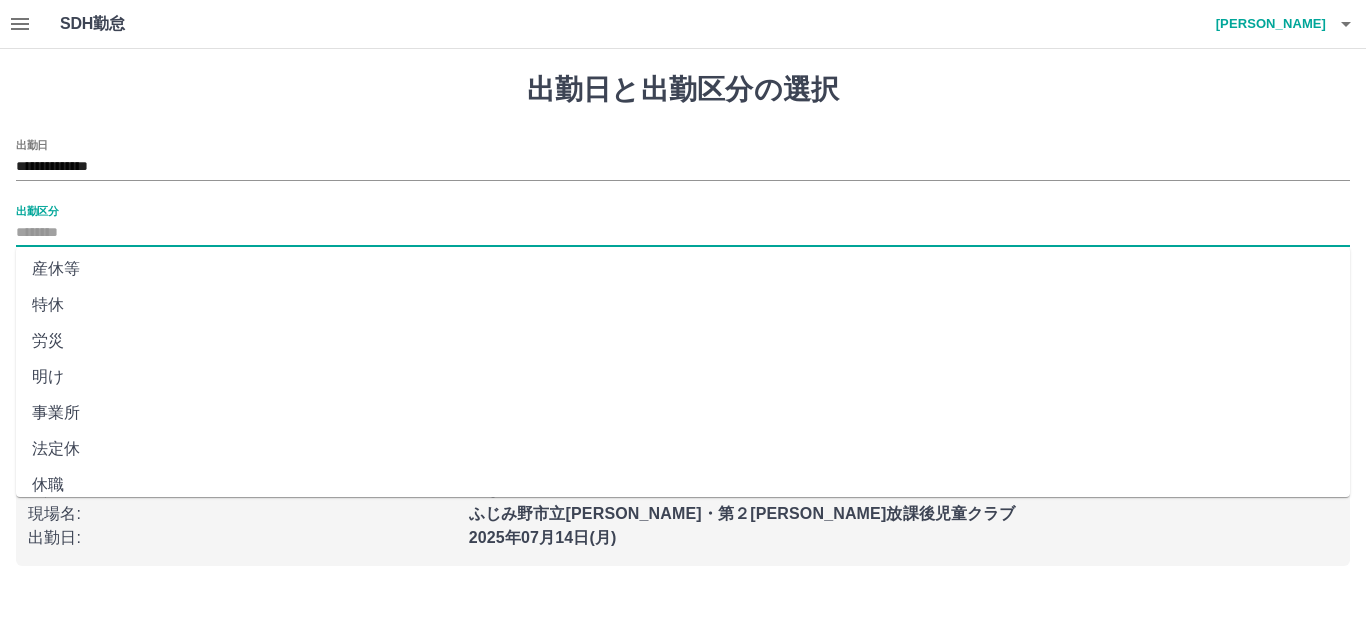 click on "法定休" at bounding box center [683, 449] 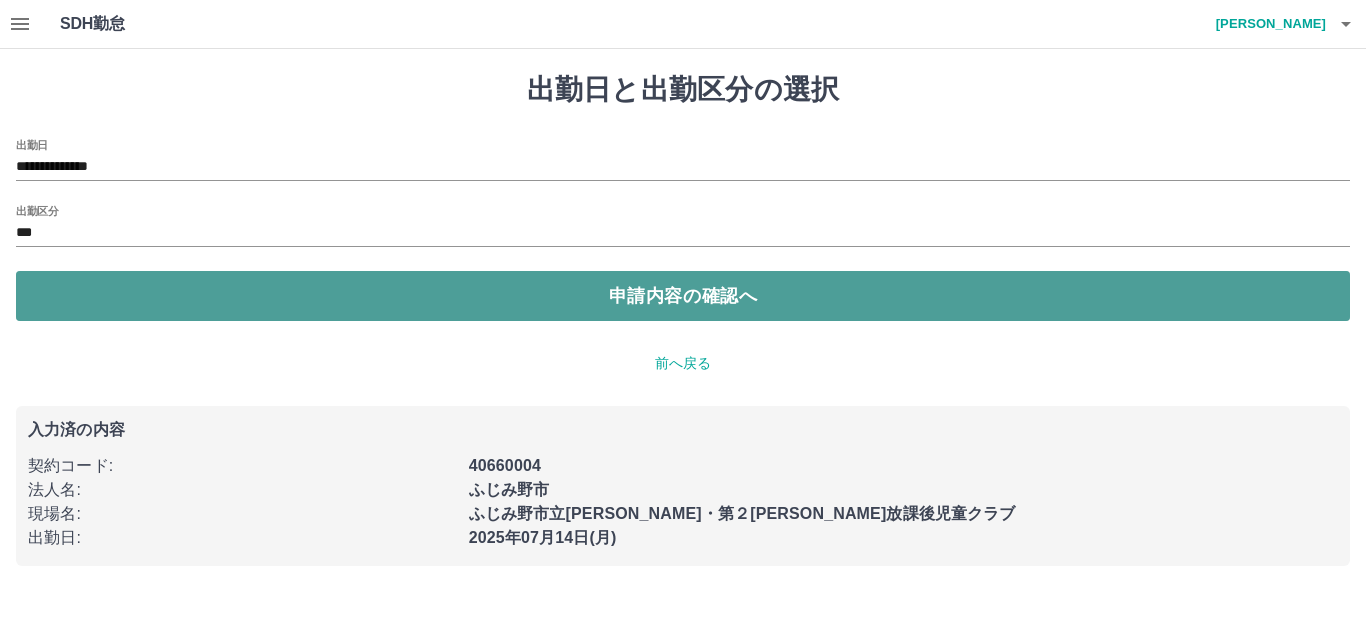 click on "申請内容の確認へ" at bounding box center [683, 296] 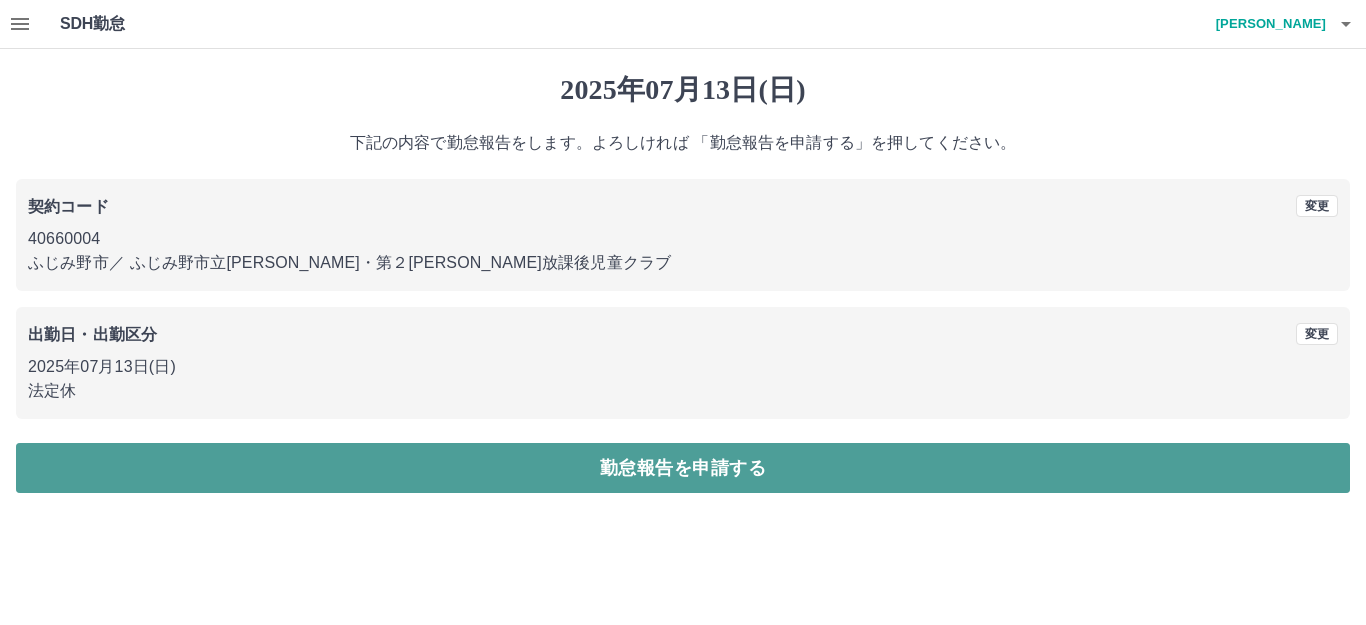 click on "勤怠報告を申請する" at bounding box center [683, 468] 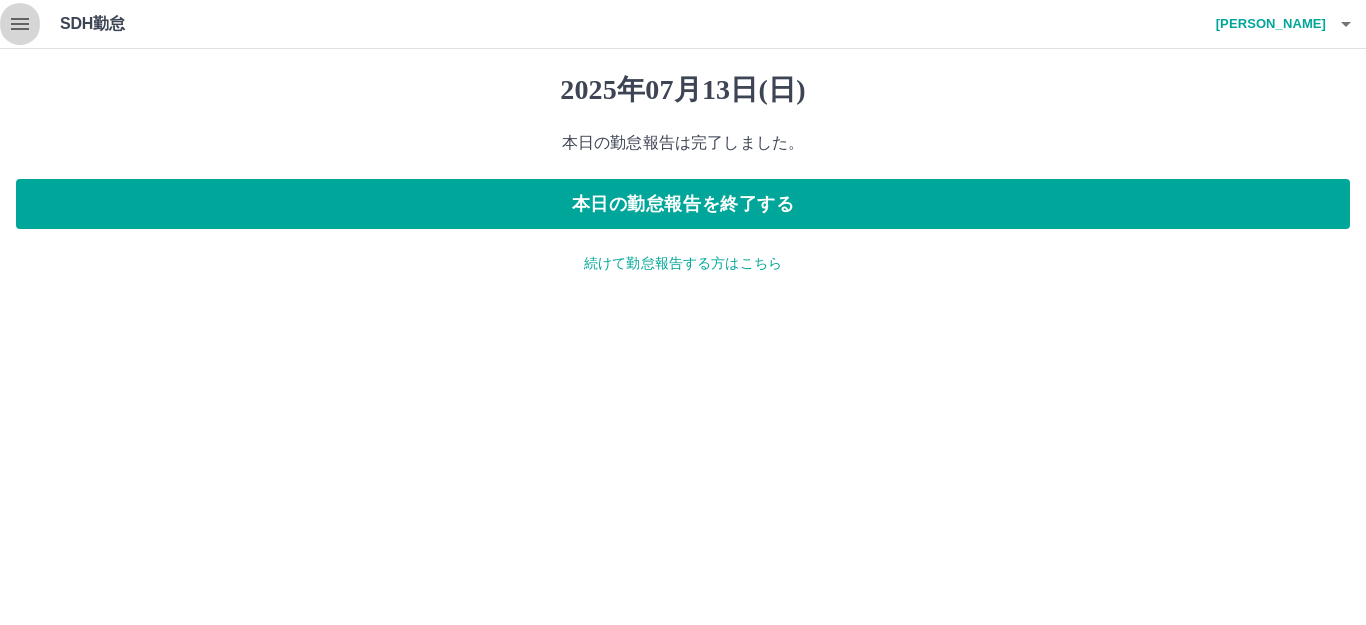 click 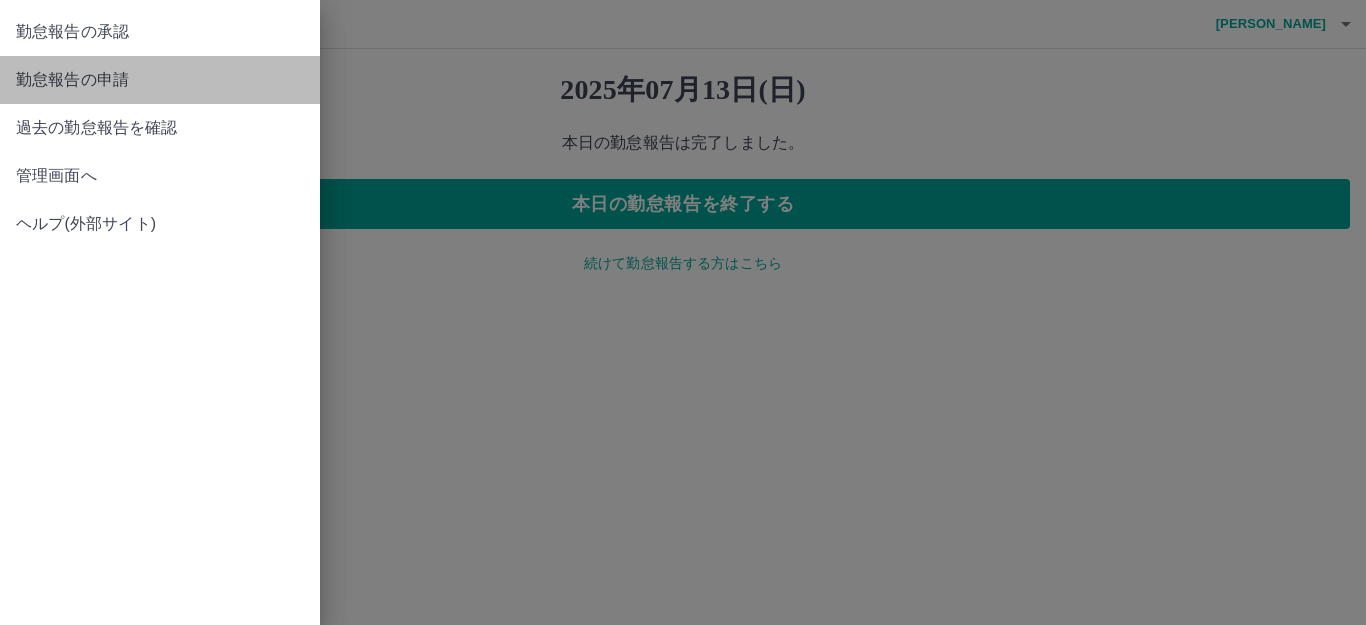 click on "勤怠報告の申請" at bounding box center [160, 80] 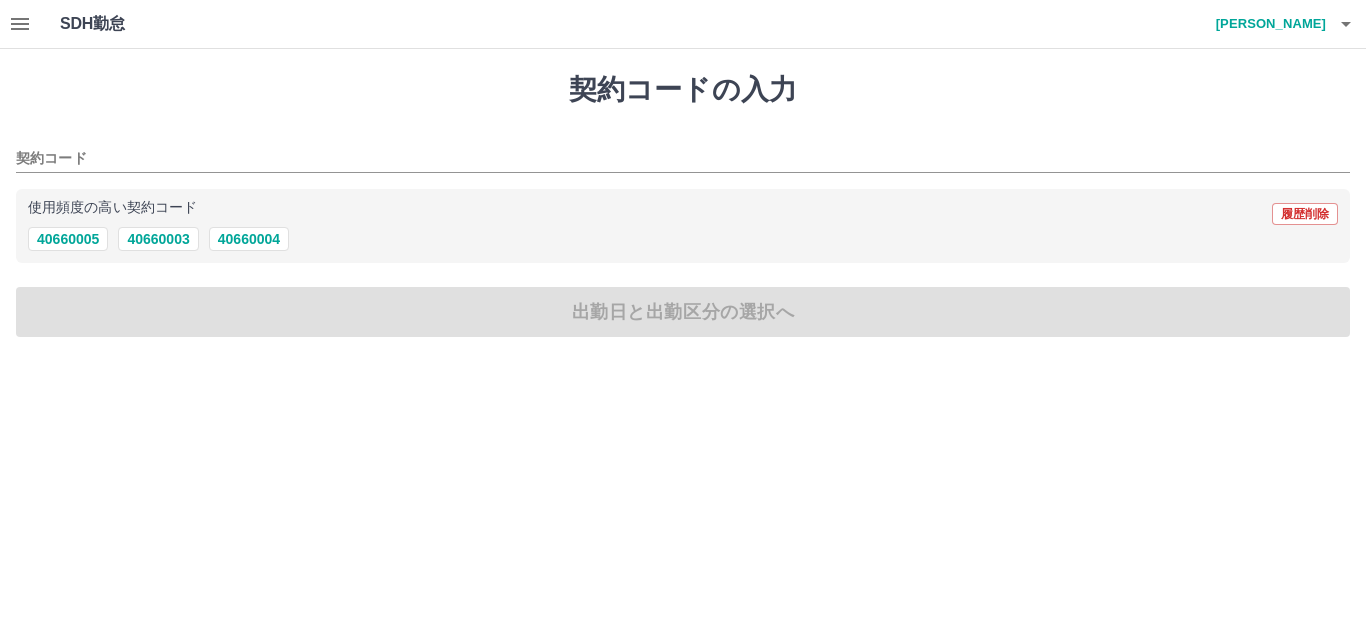 click 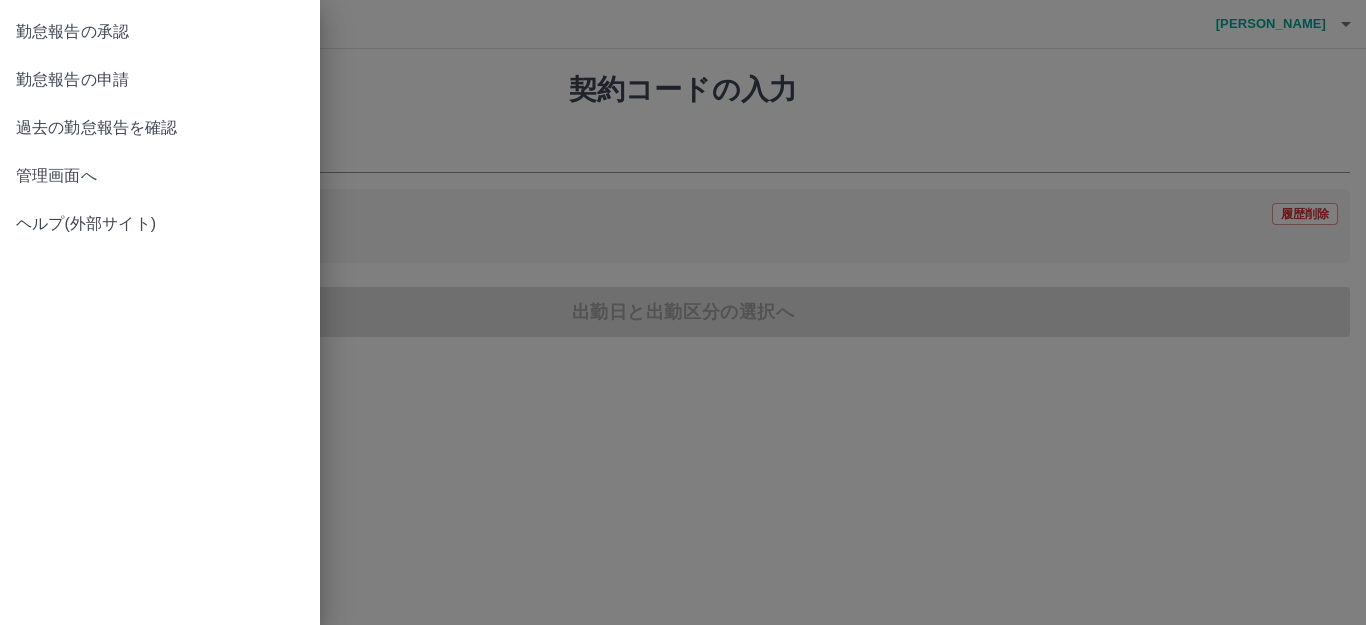 click on "勤怠報告の承認" at bounding box center [160, 32] 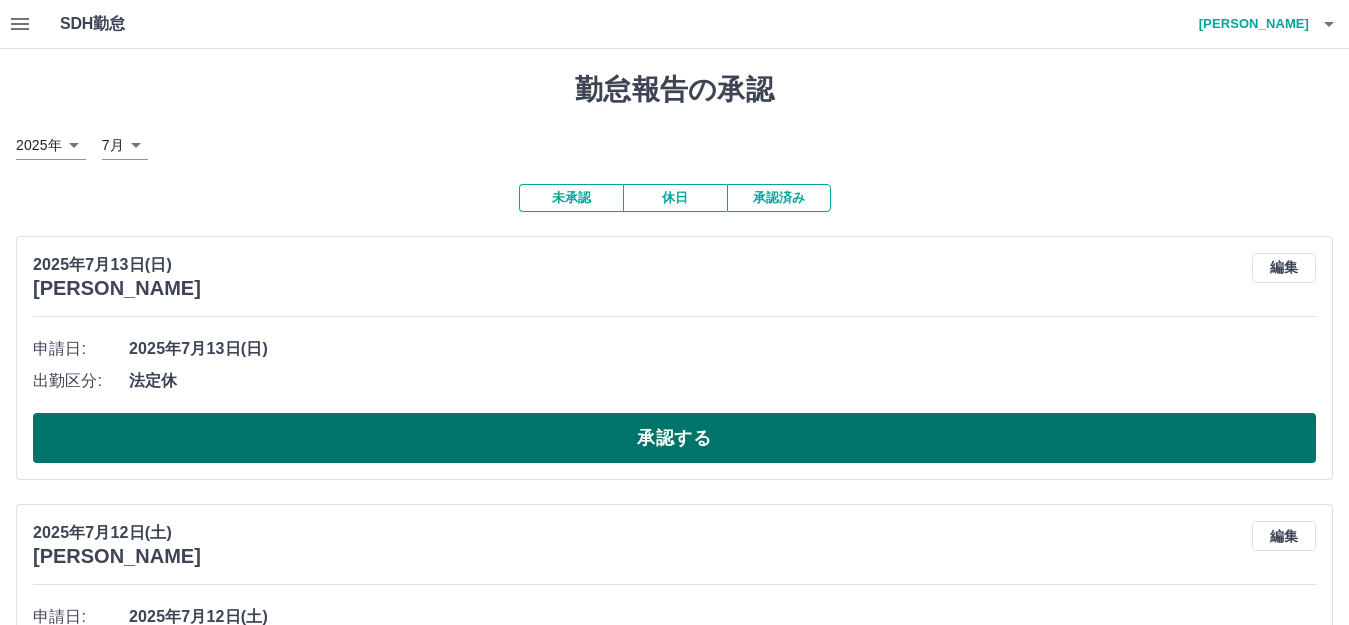 click on "承認する" at bounding box center (674, 438) 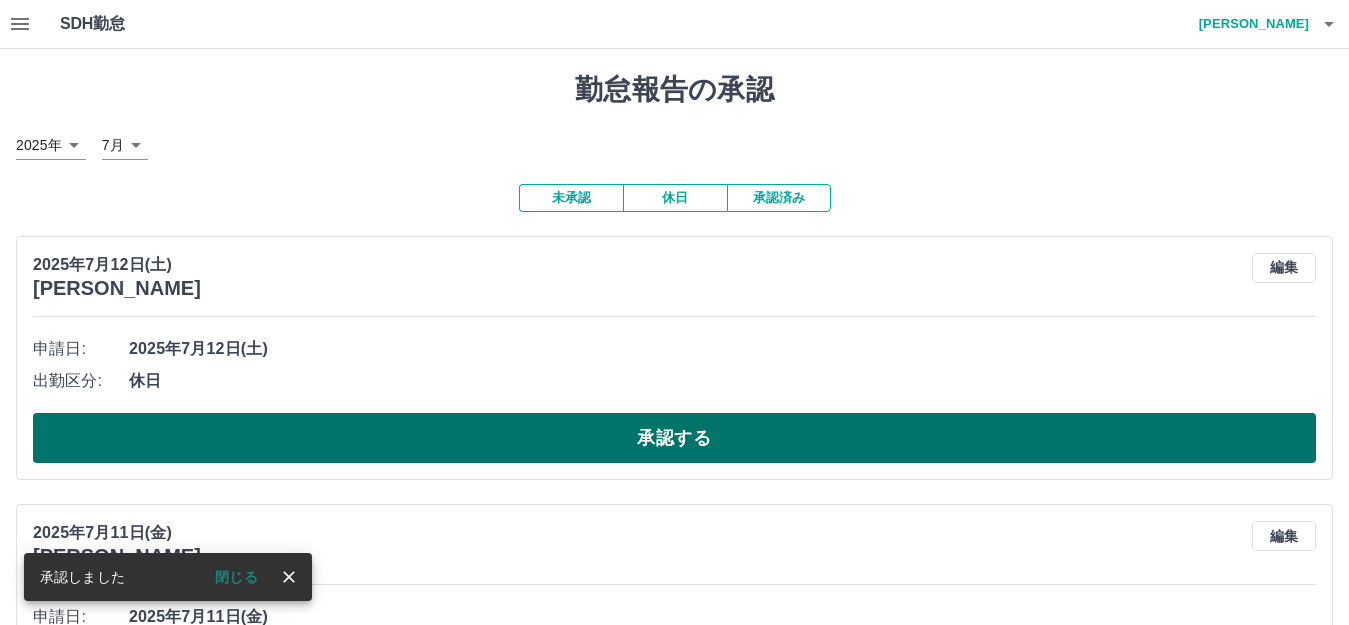 click on "承認する" at bounding box center [674, 438] 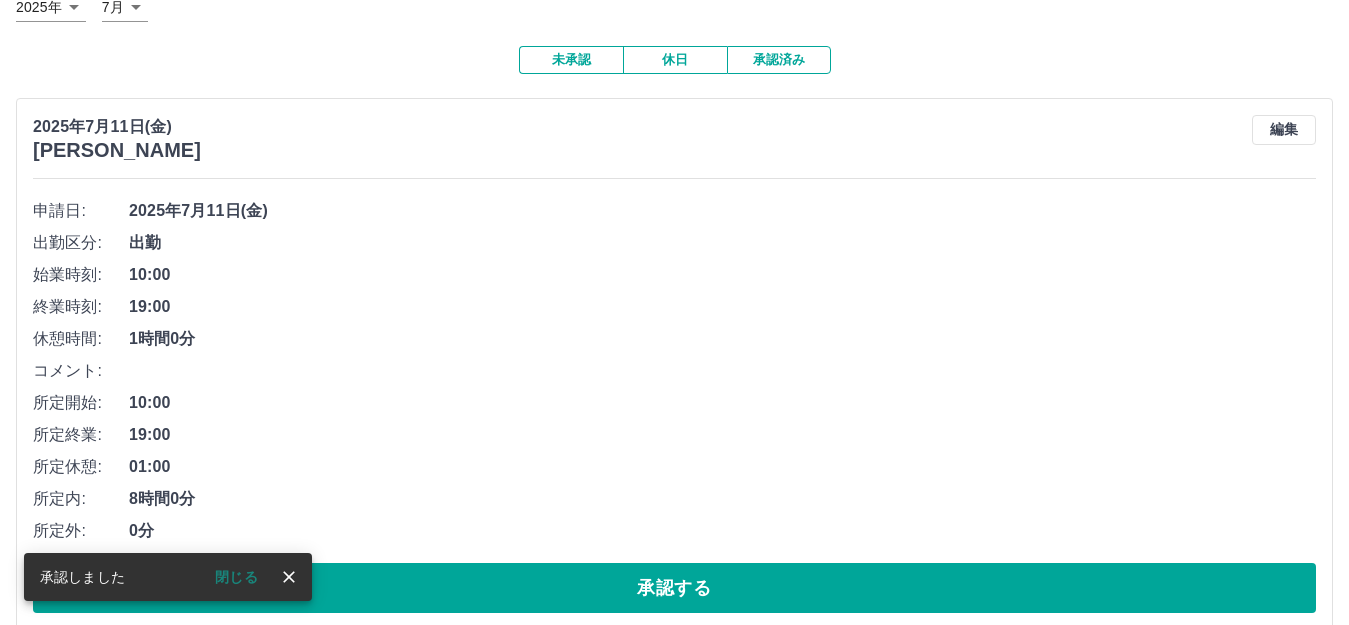 scroll, scrollTop: 300, scrollLeft: 0, axis: vertical 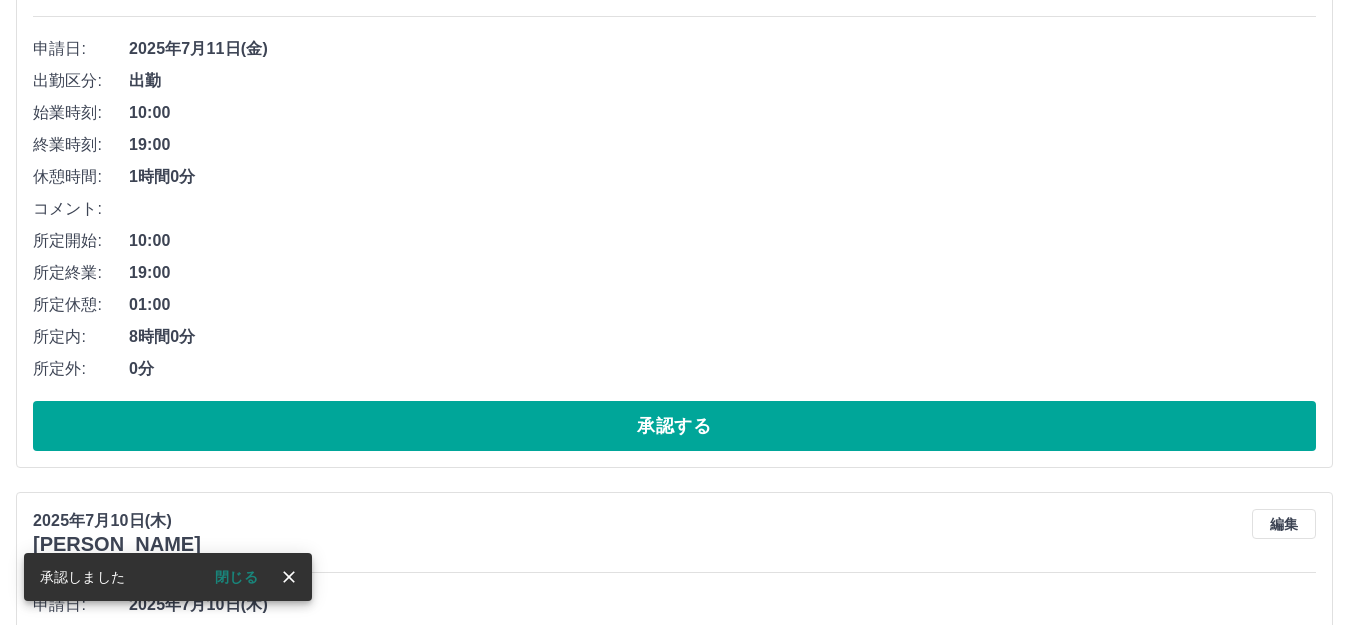 drag, startPoint x: 396, startPoint y: 412, endPoint x: 398, endPoint y: 402, distance: 10.198039 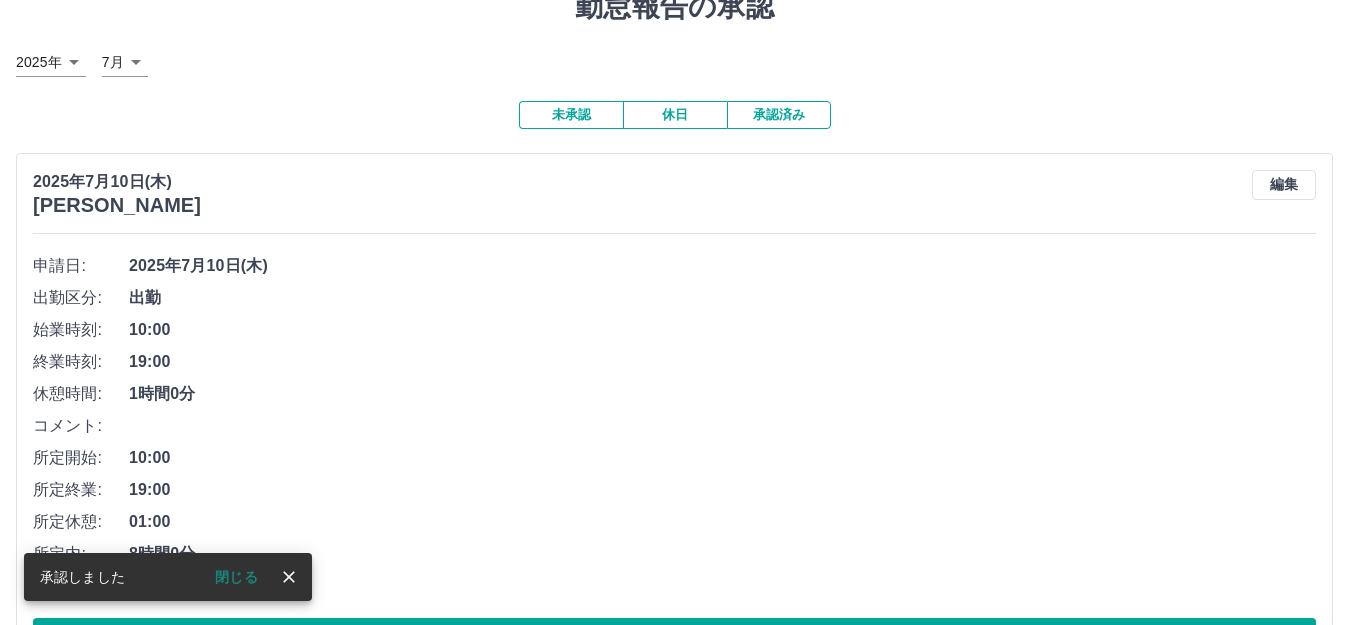 scroll, scrollTop: 169, scrollLeft: 0, axis: vertical 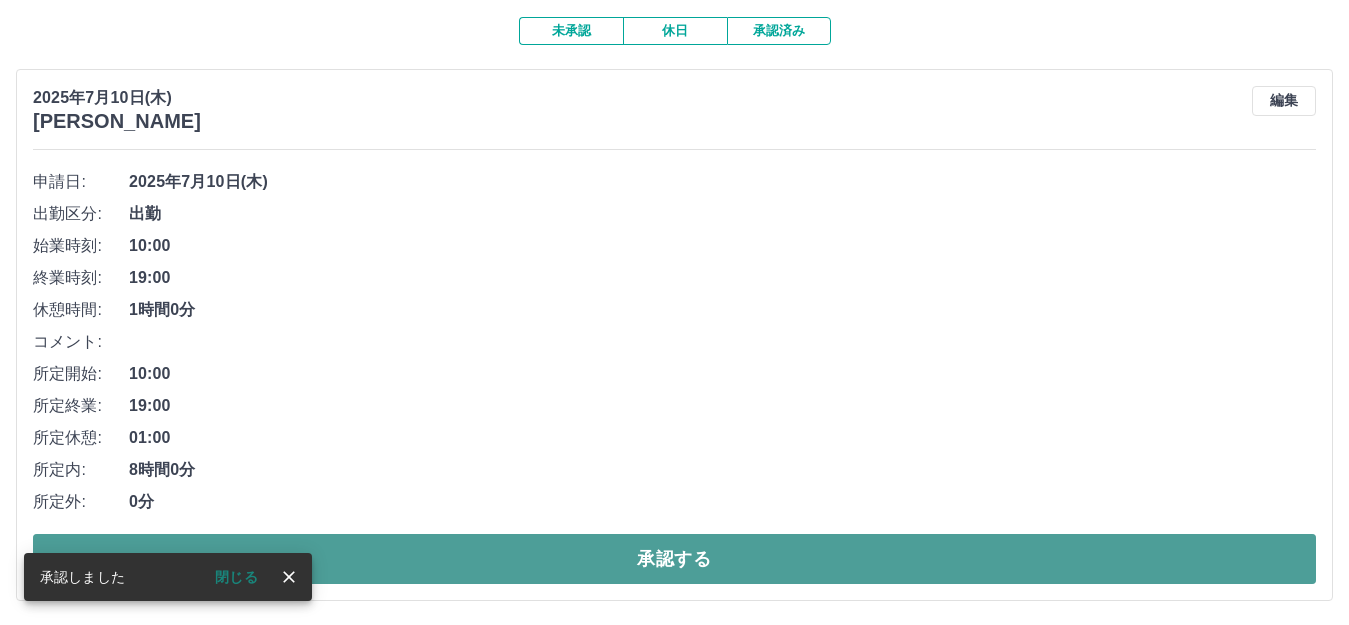 click on "承認する" at bounding box center (674, 559) 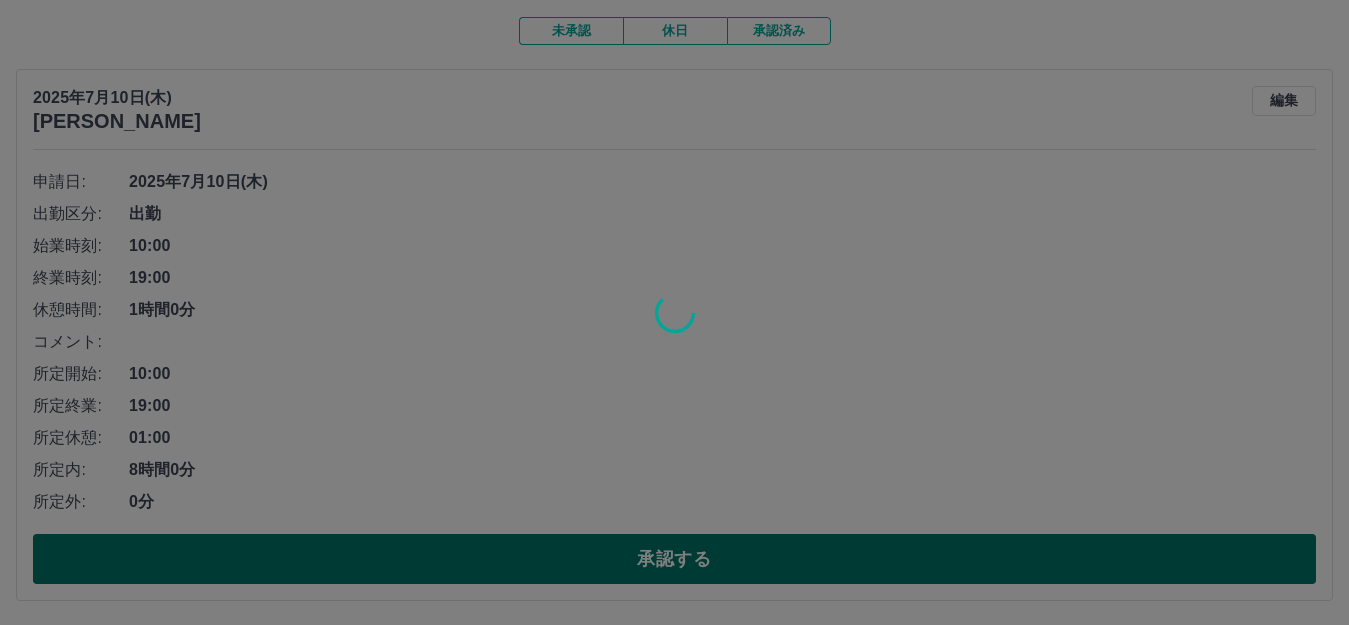scroll, scrollTop: 0, scrollLeft: 0, axis: both 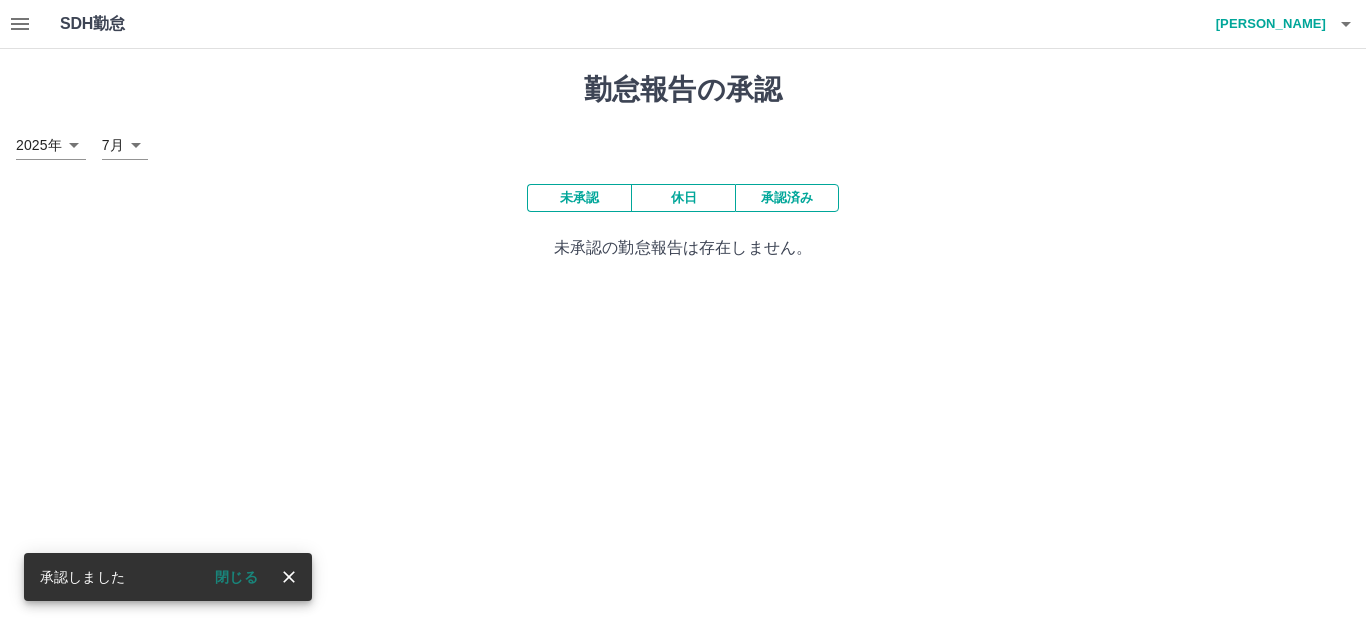 click on "承認済み" at bounding box center (787, 198) 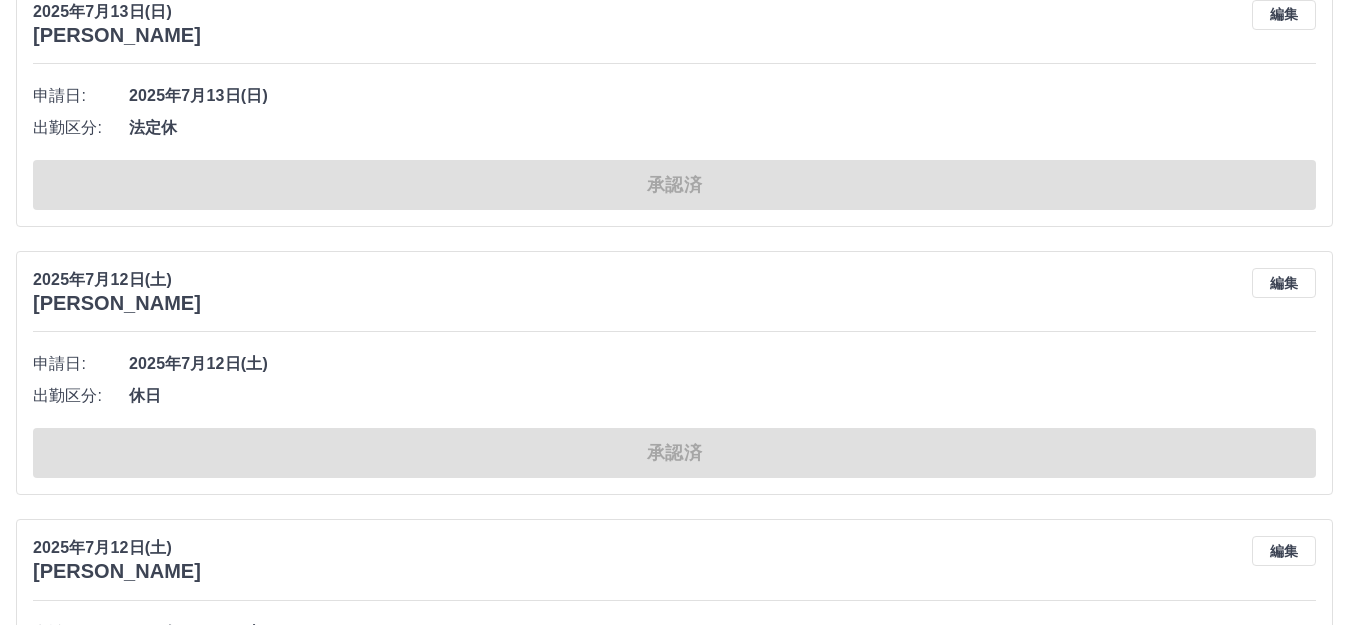 scroll, scrollTop: 0, scrollLeft: 0, axis: both 